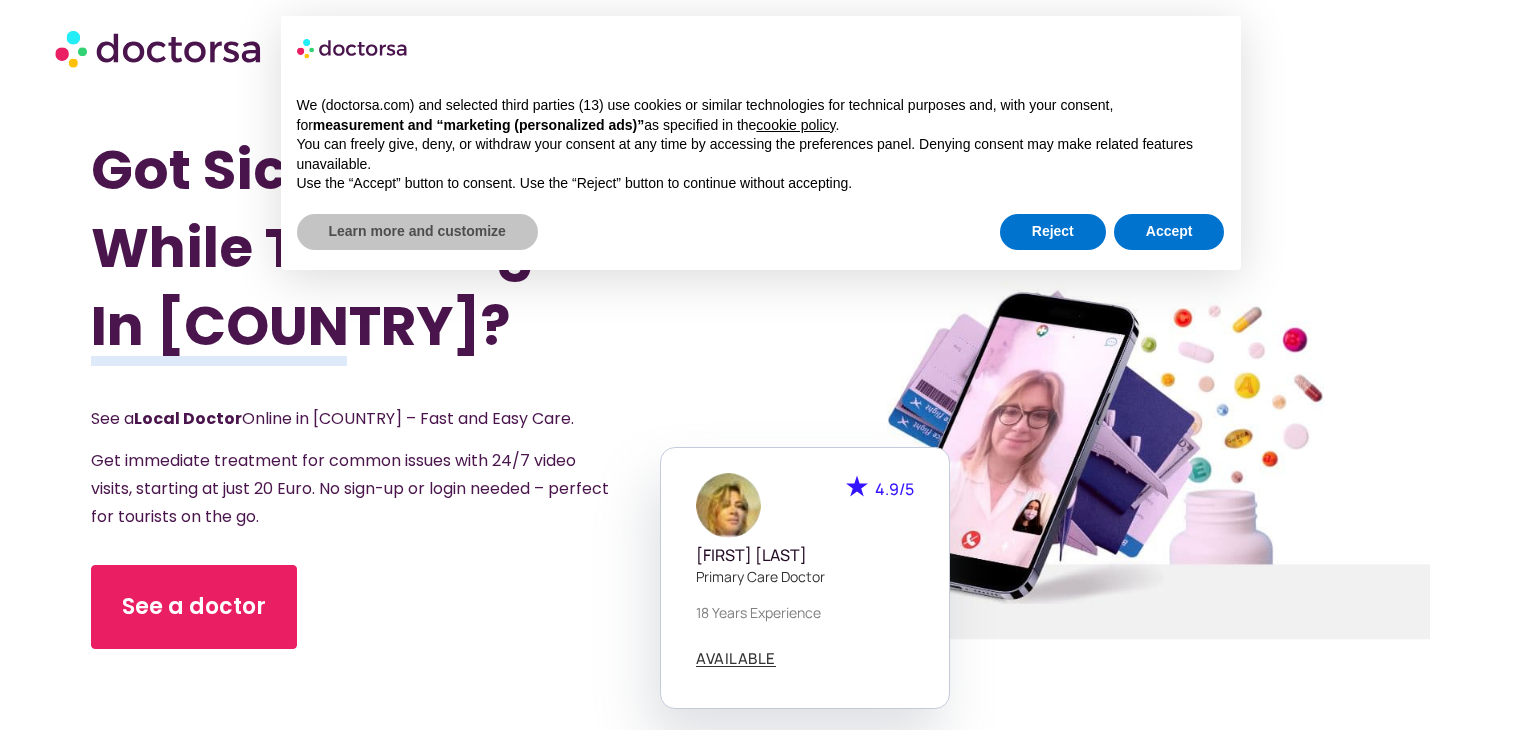 scroll, scrollTop: 0, scrollLeft: 0, axis: both 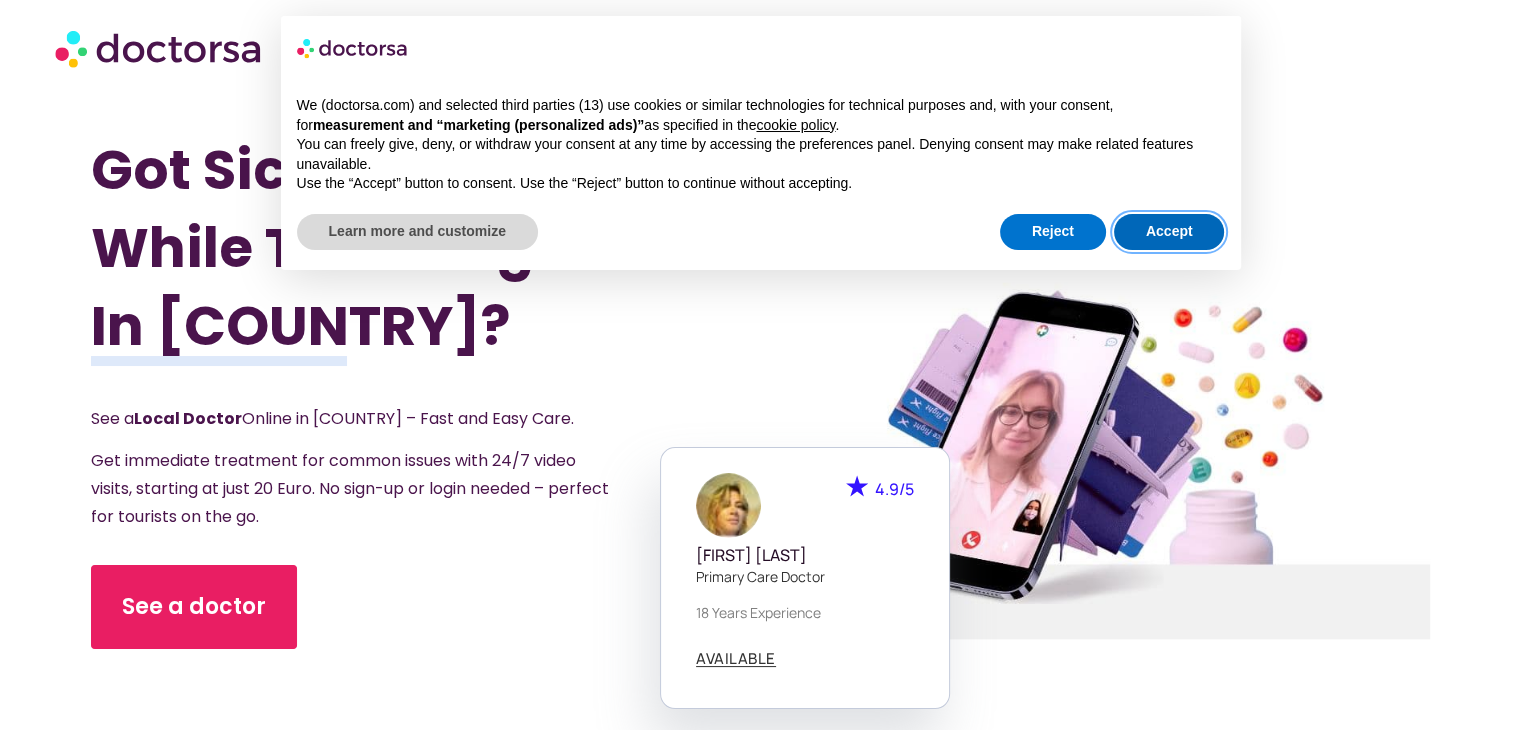 click on "Accept" at bounding box center [1169, 232] 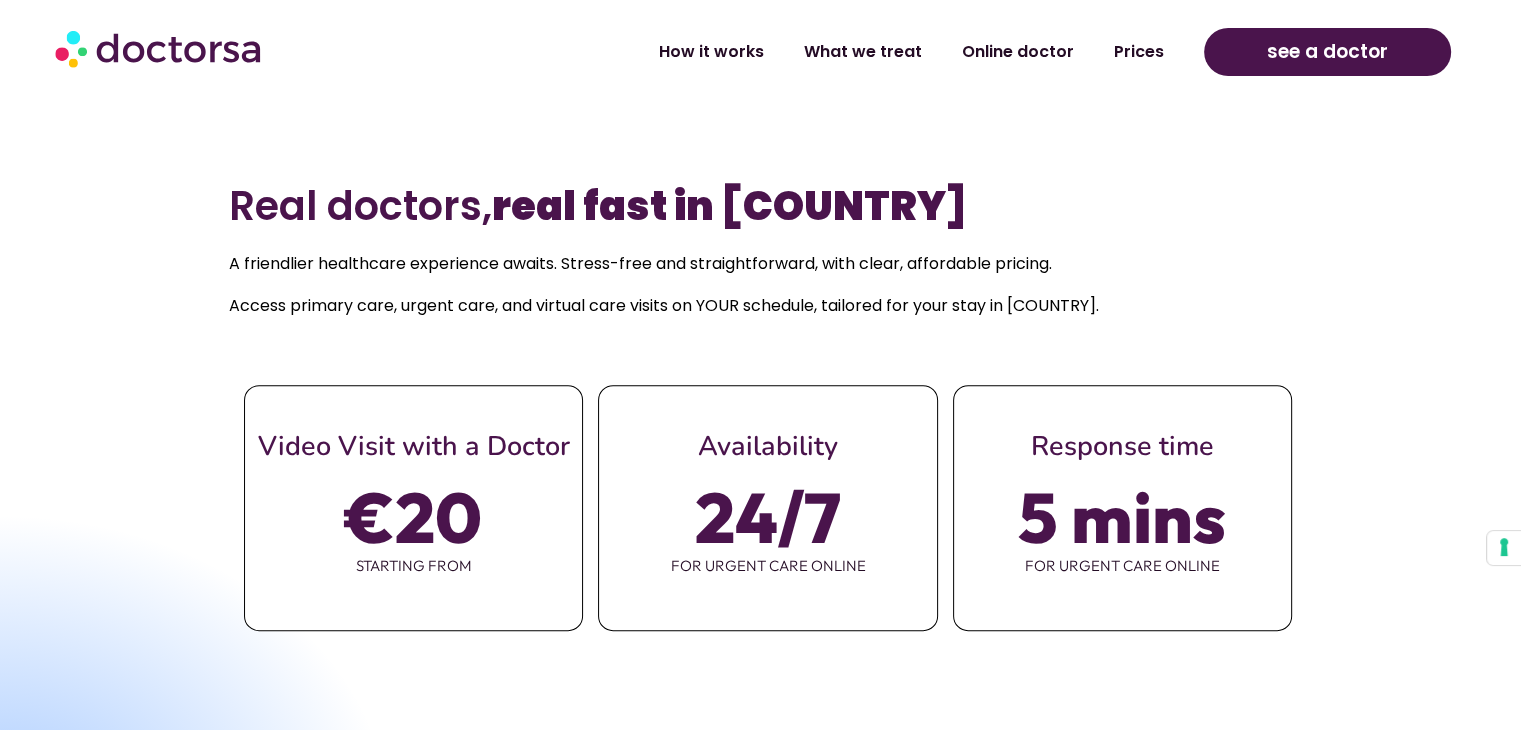 scroll, scrollTop: 794, scrollLeft: 0, axis: vertical 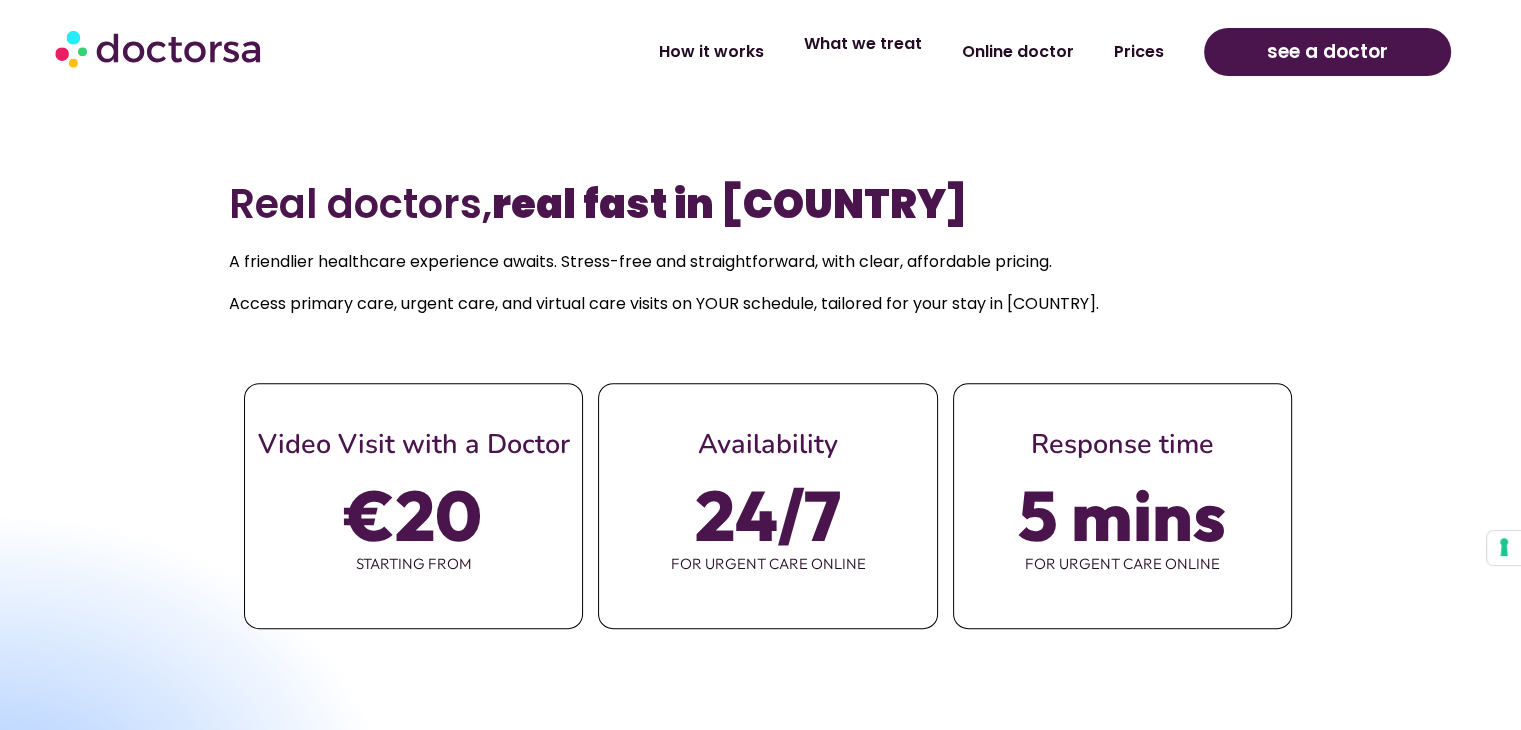 click on "What we treat" 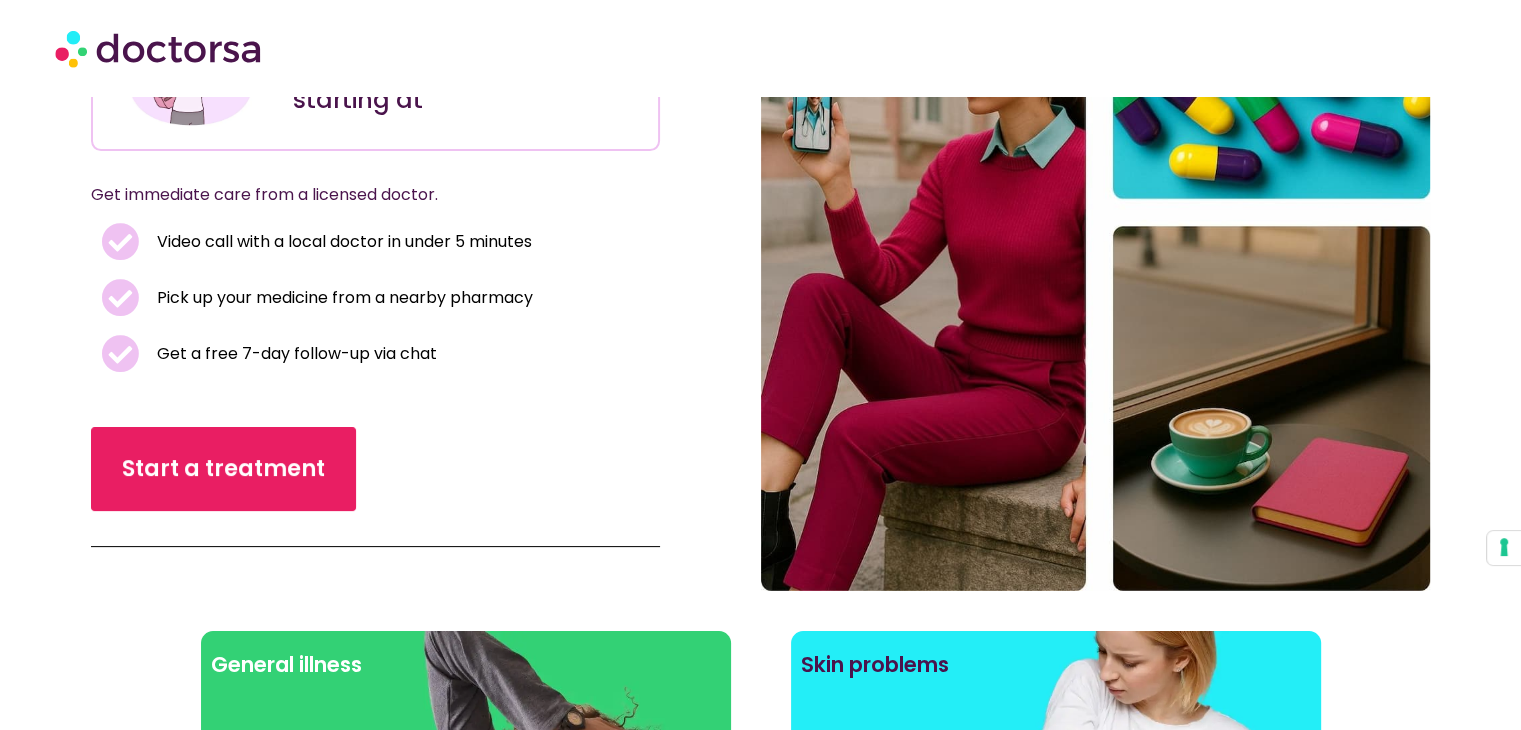 scroll, scrollTop: 188, scrollLeft: 0, axis: vertical 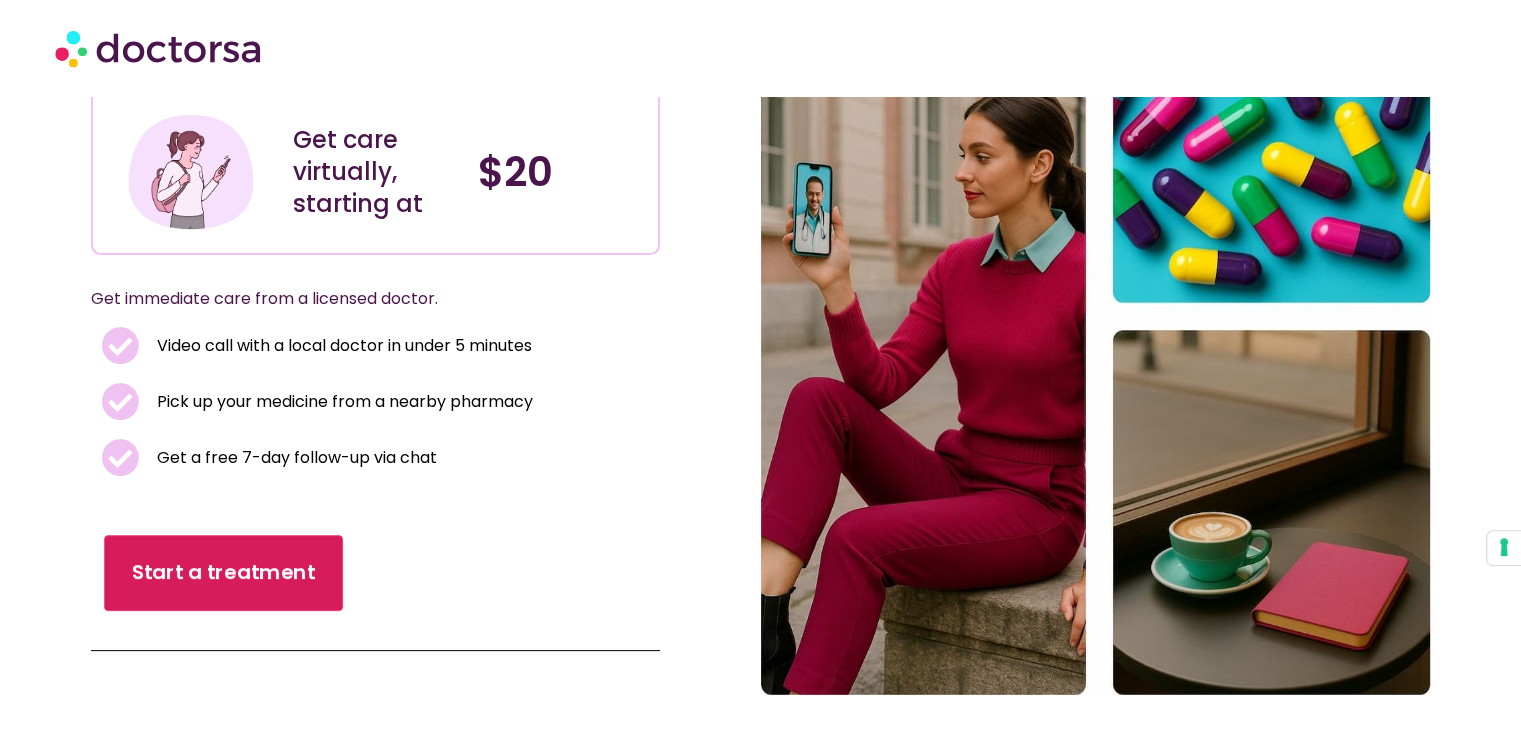 click on "Start a treatment" at bounding box center (223, 573) 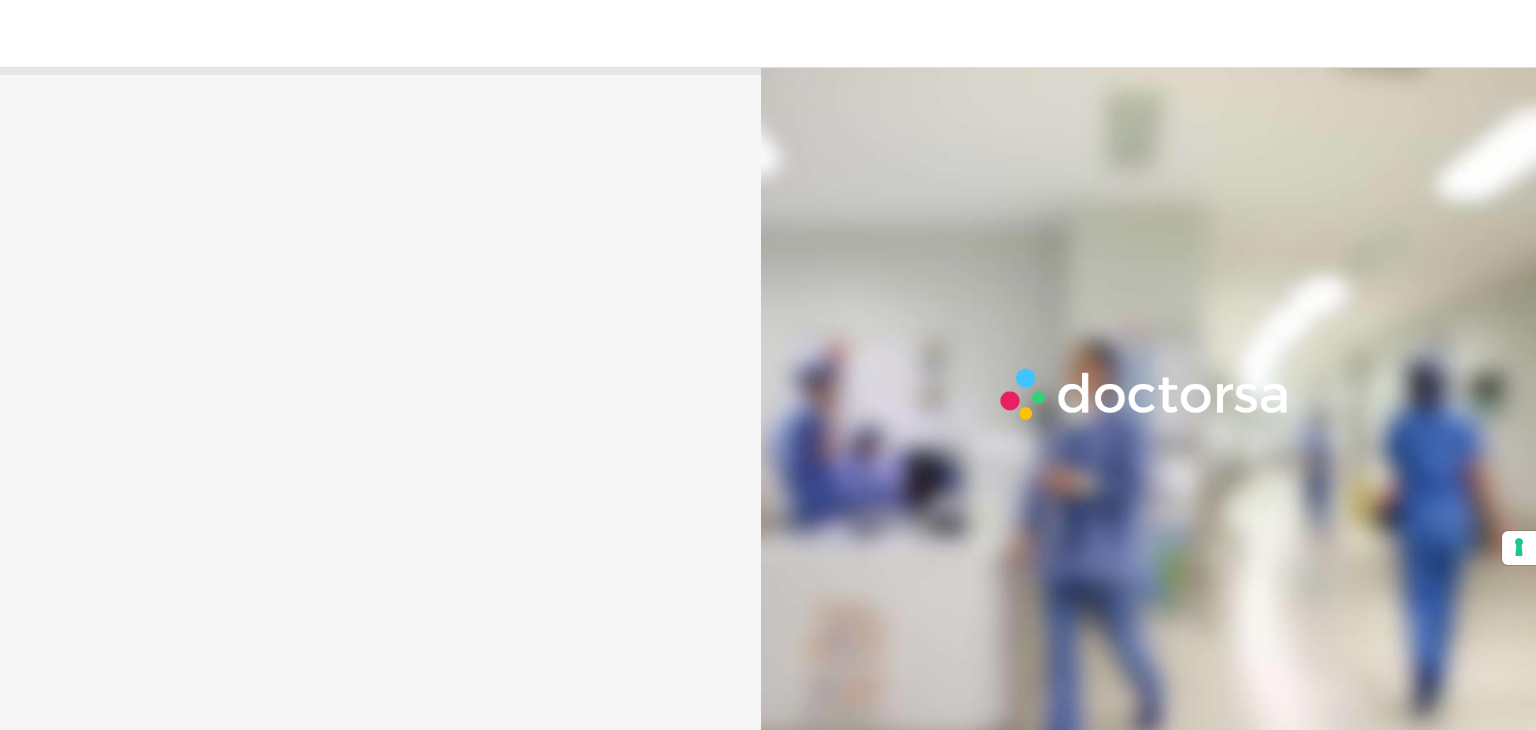 scroll, scrollTop: 0, scrollLeft: 0, axis: both 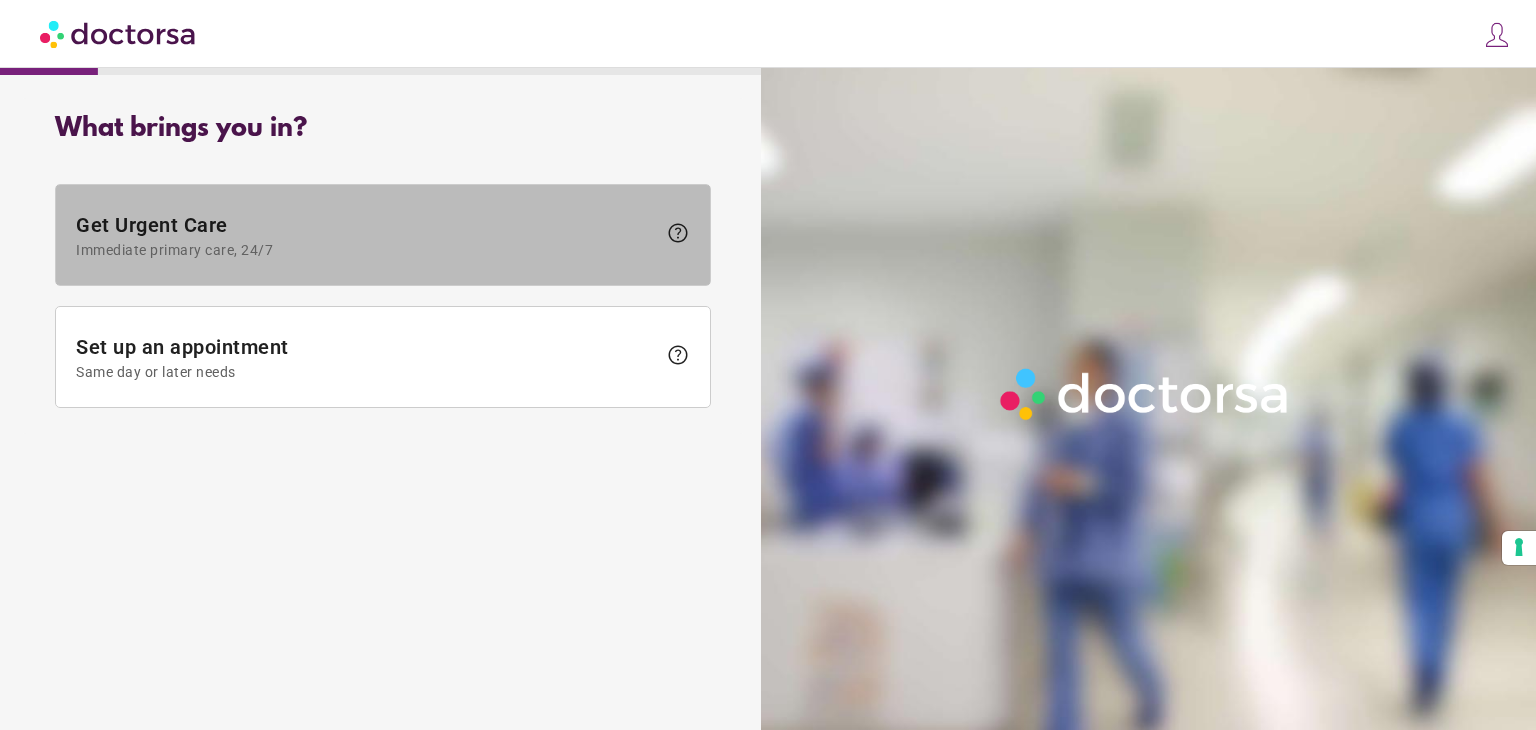 click on "Immediate primary care, 24/7" at bounding box center [366, 250] 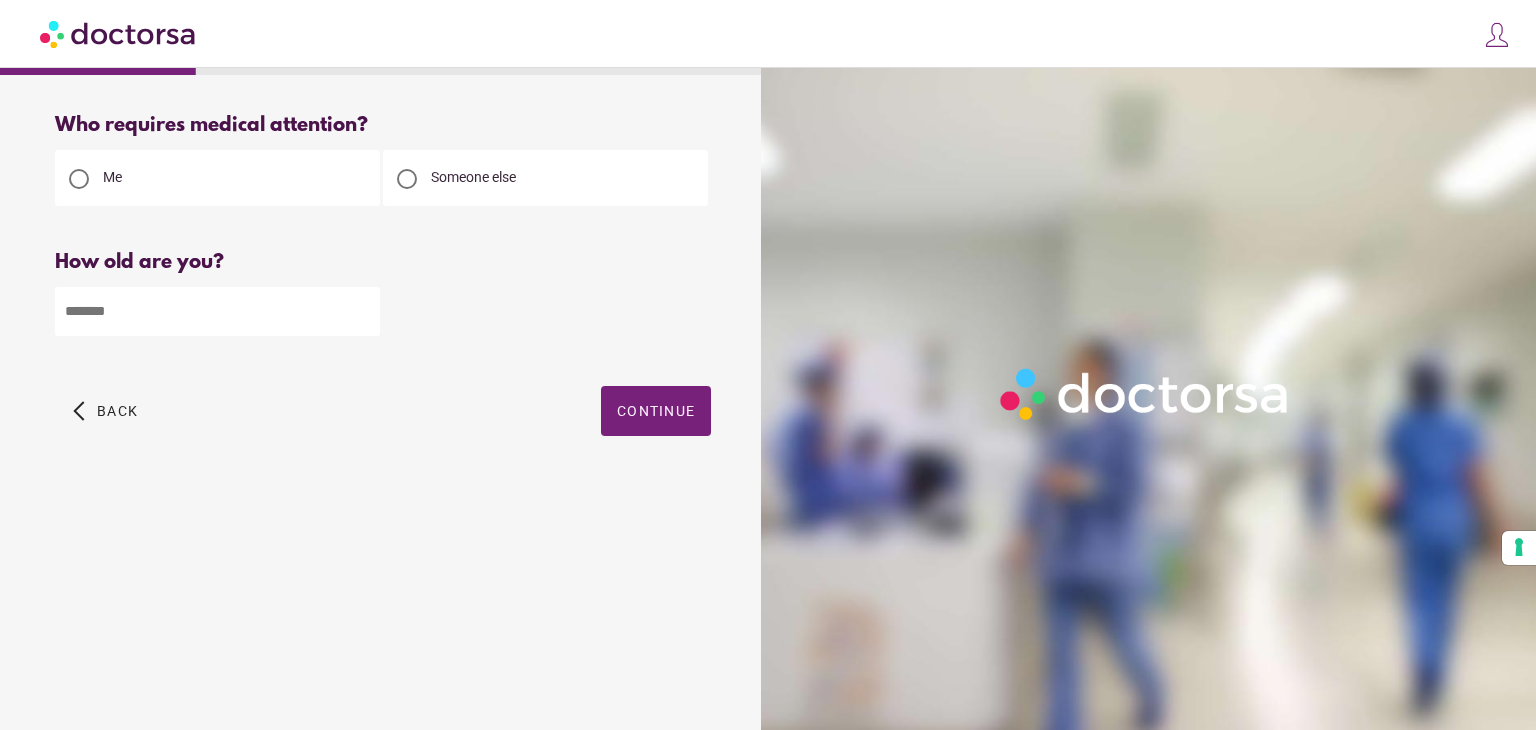 drag, startPoint x: 147, startPoint y: 315, endPoint x: 104, endPoint y: 311, distance: 43.185646 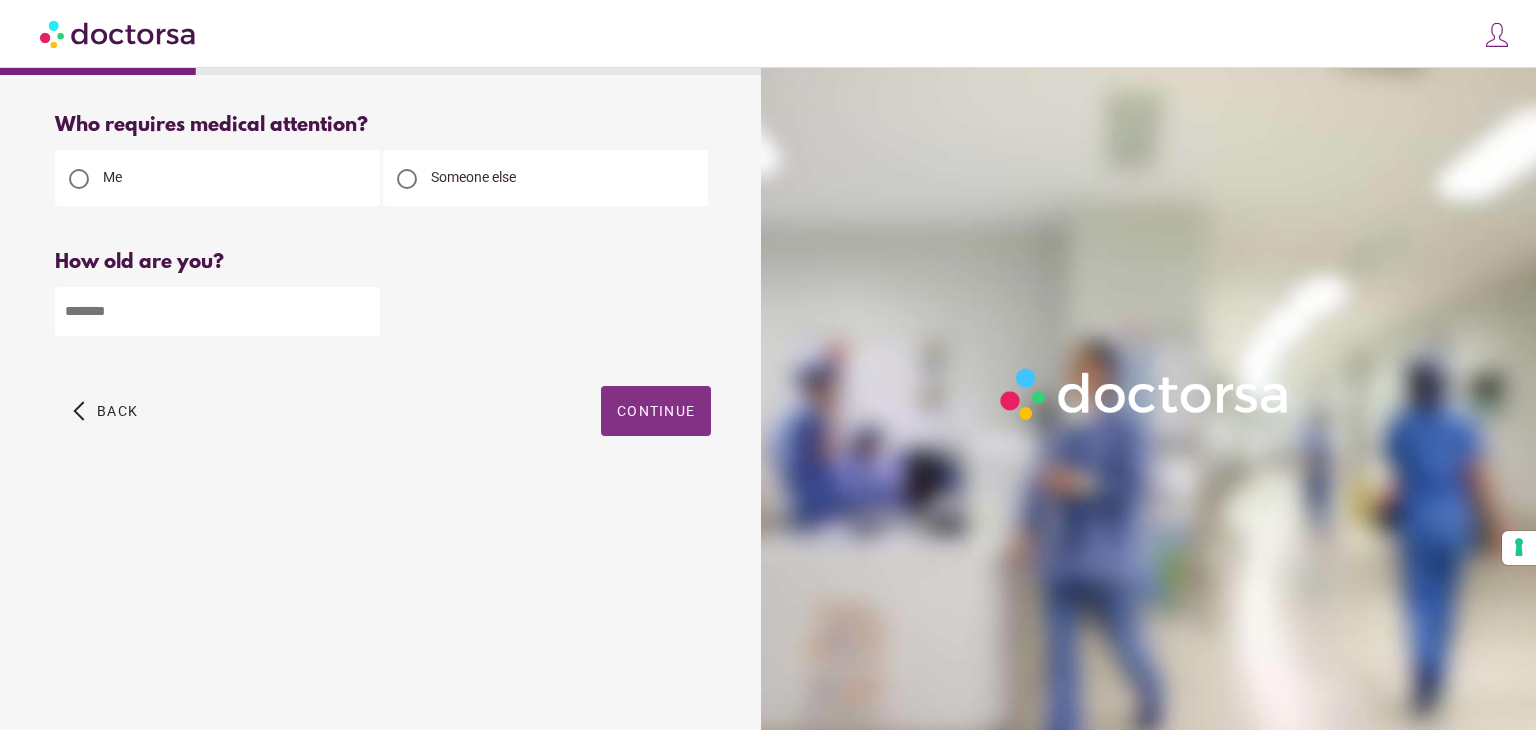 type on "**" 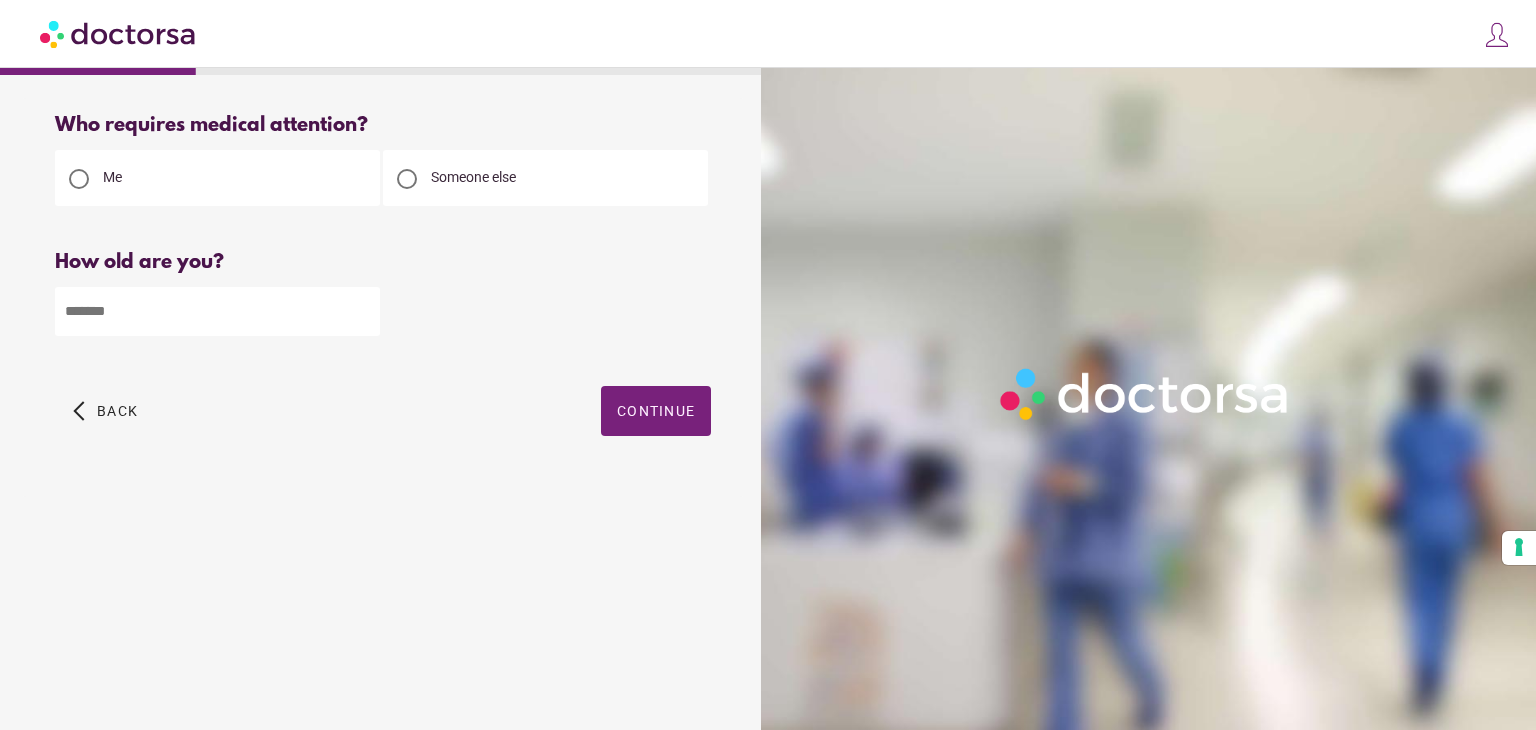 drag, startPoint x: 644, startPoint y: 418, endPoint x: 633, endPoint y: 441, distance: 25.495098 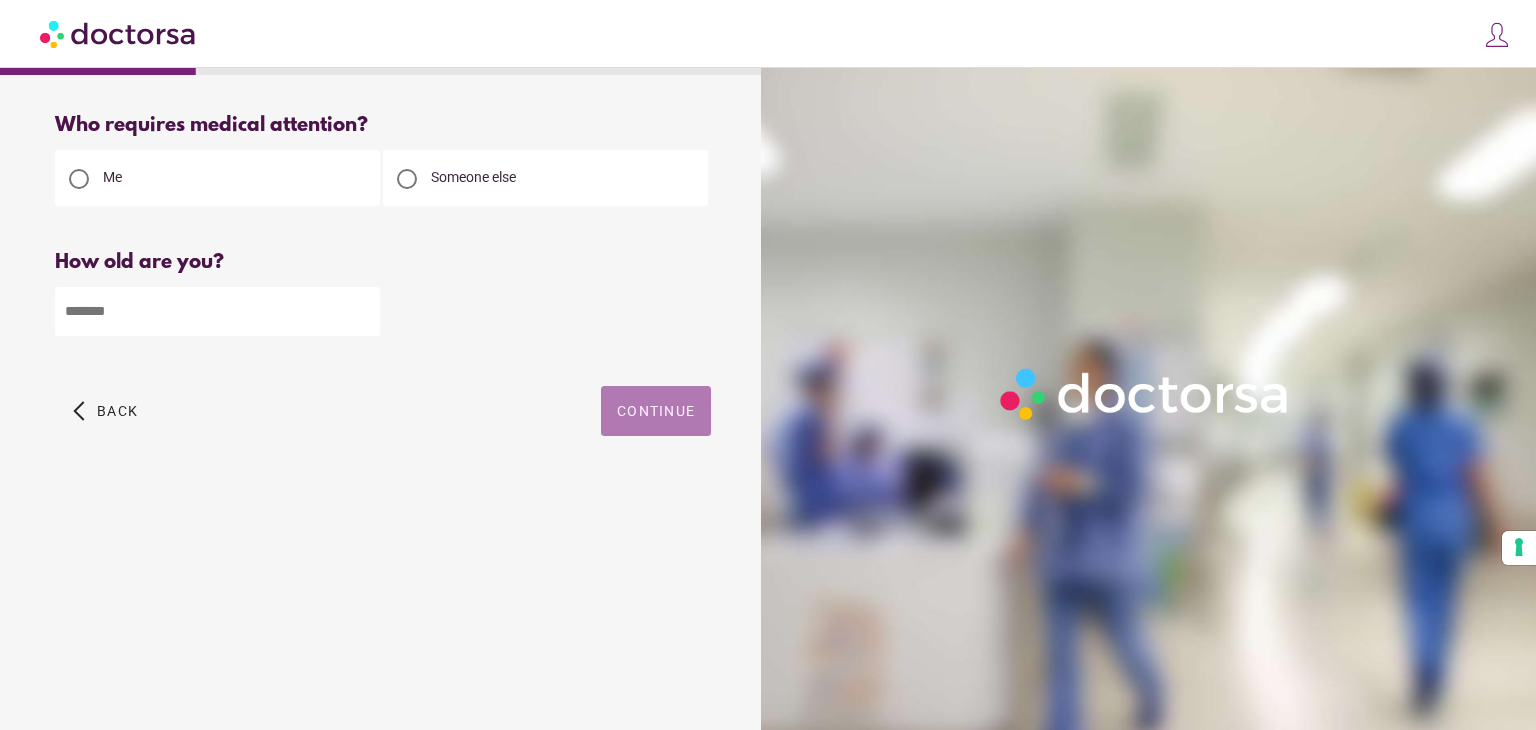 click at bounding box center (656, 411) 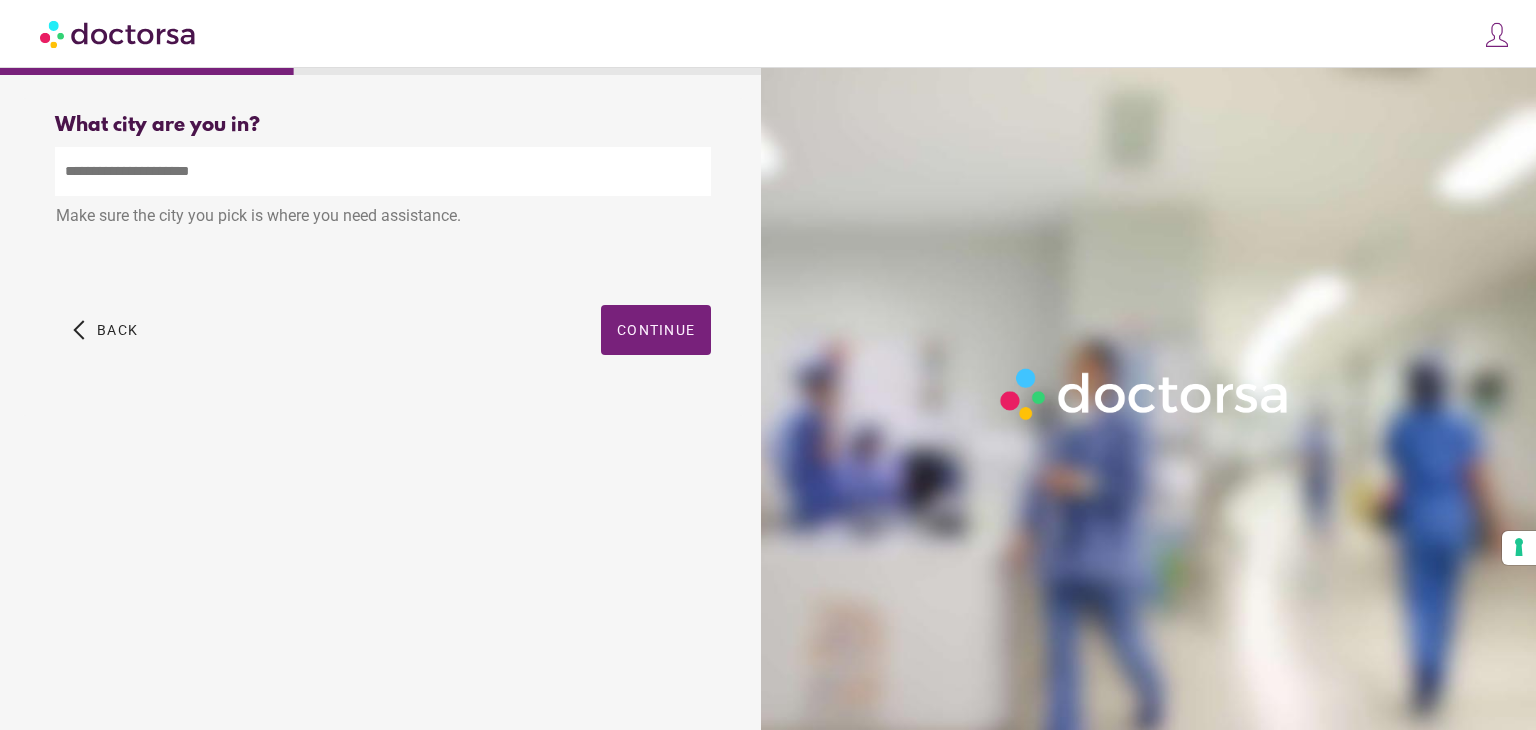 click at bounding box center (383, 171) 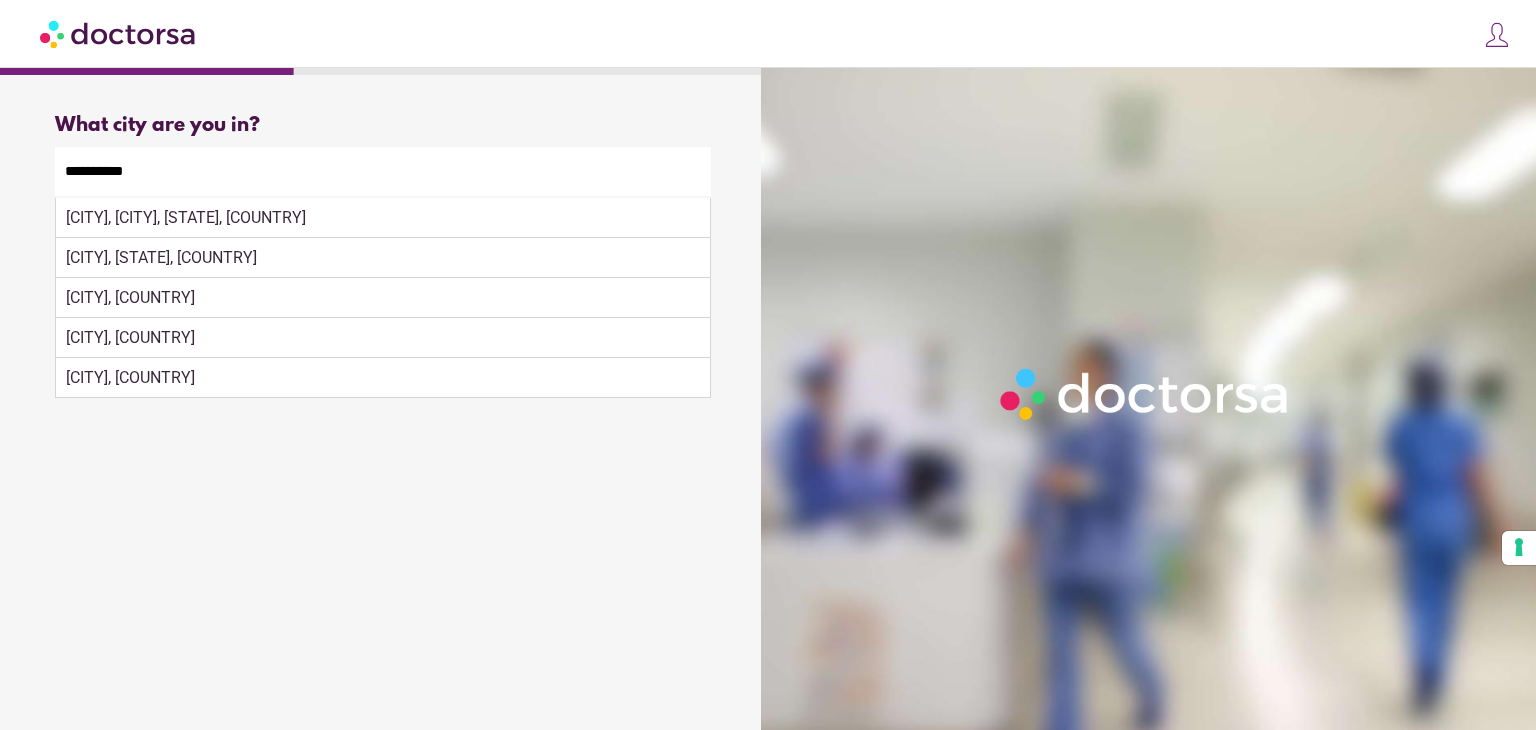 drag, startPoint x: 160, startPoint y: 169, endPoint x: 130, endPoint y: 178, distance: 31.320919 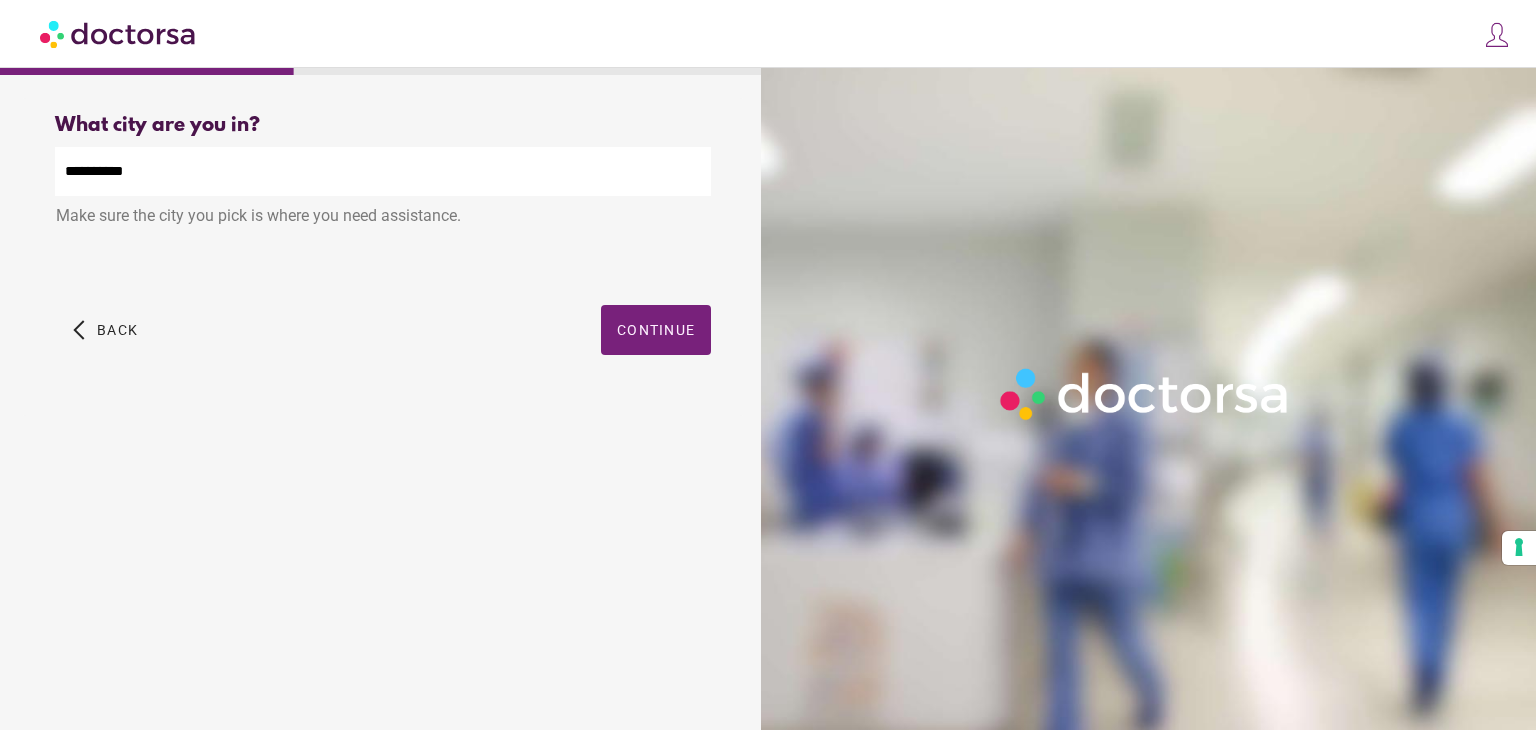 click on "*********" at bounding box center [383, 171] 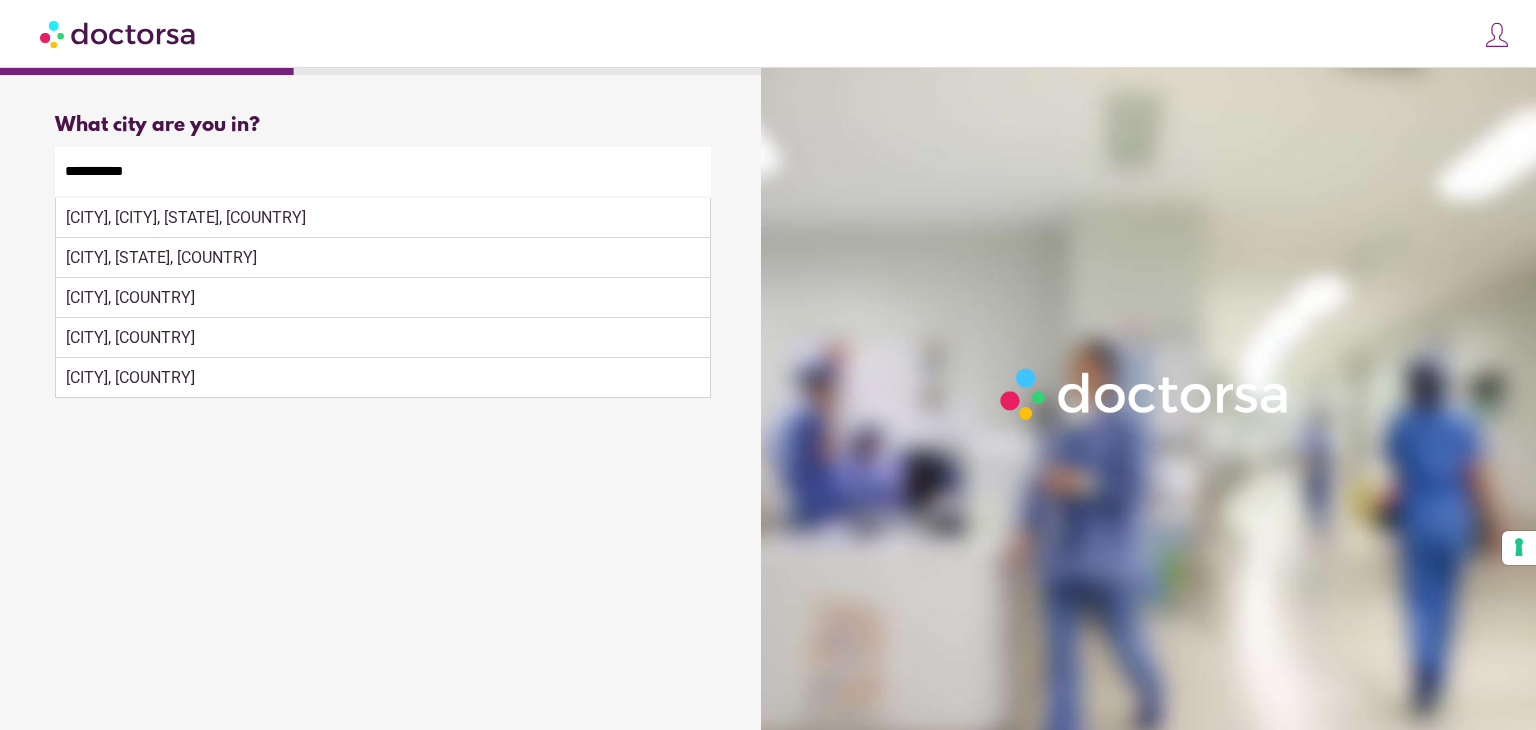 click on "*********" at bounding box center (383, 171) 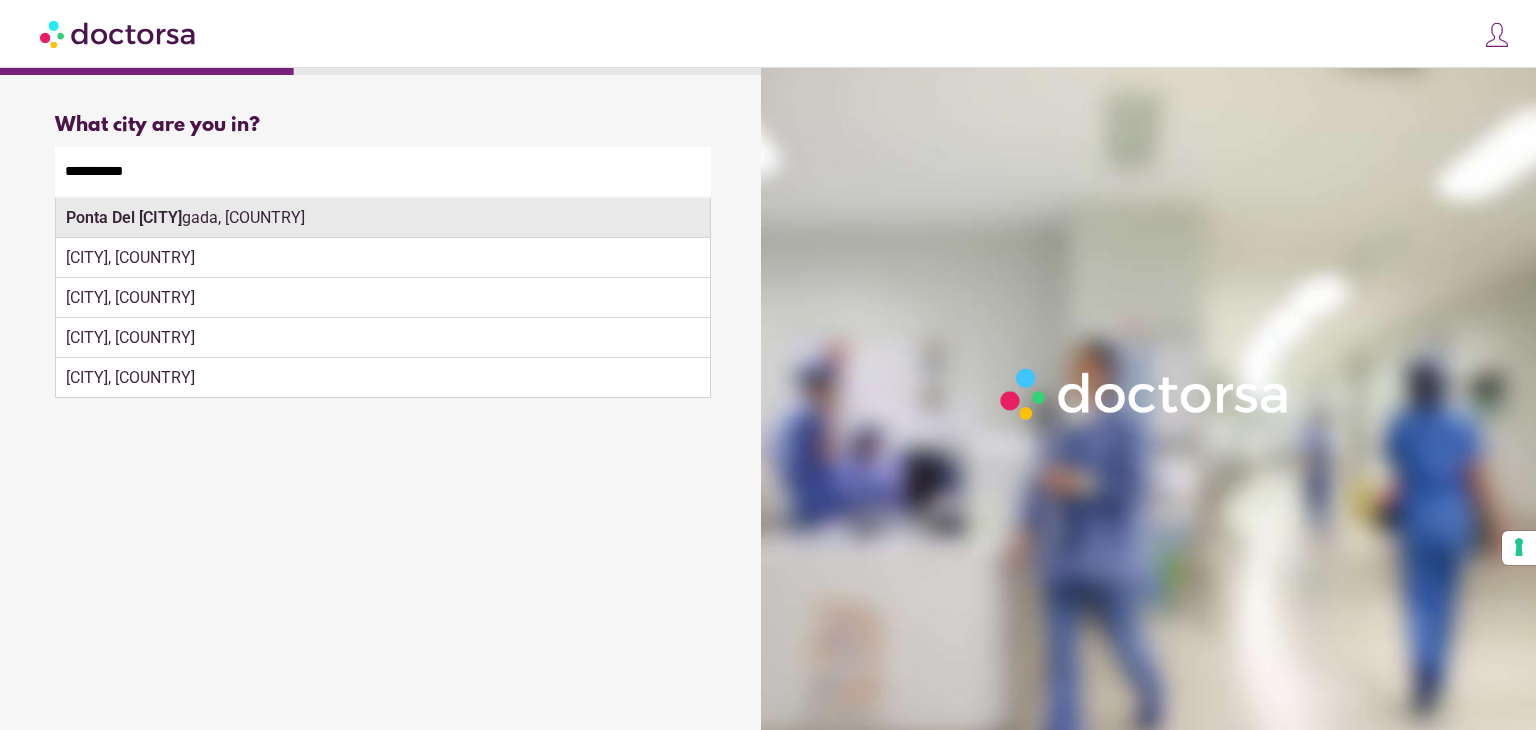 click on "Ponta Del" at bounding box center [124, 217] 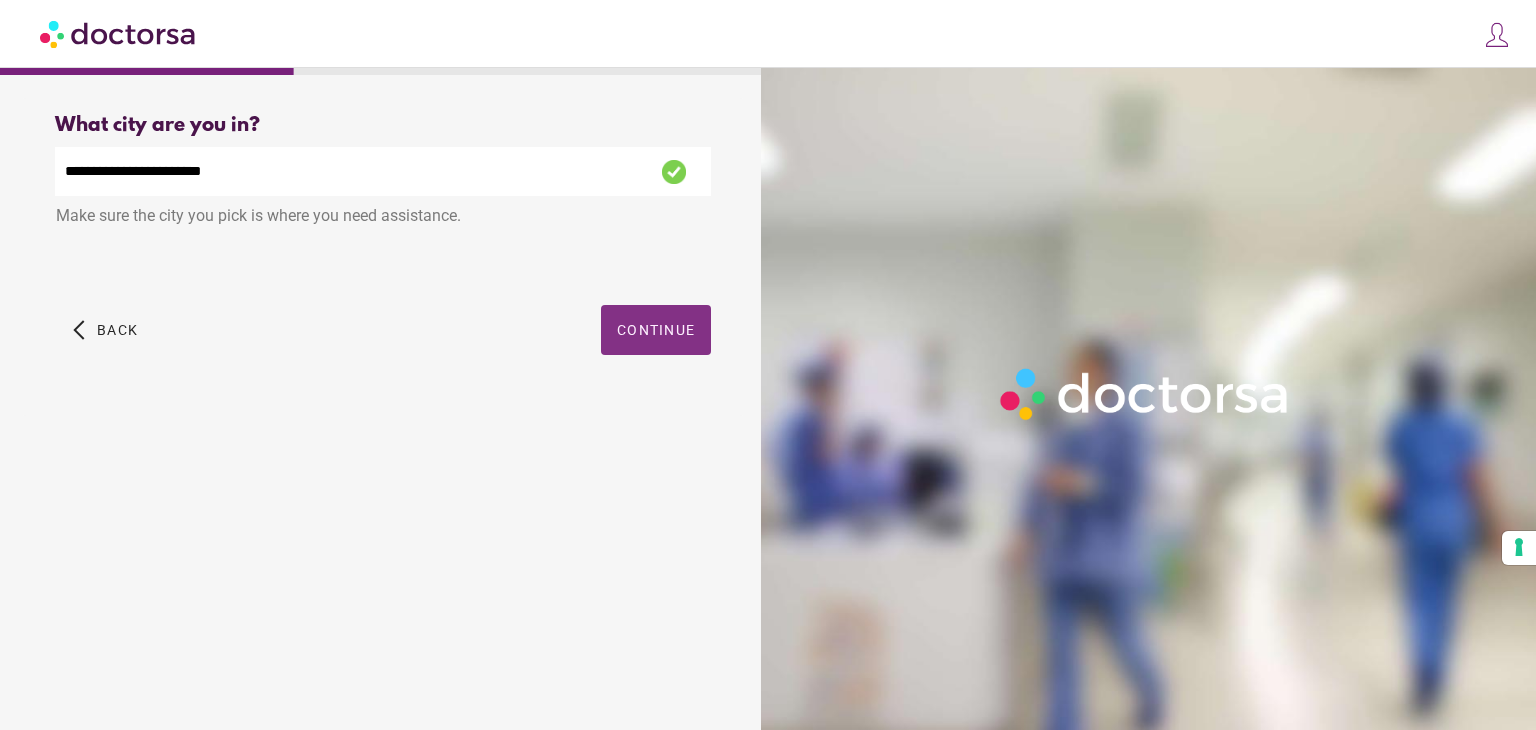 click at bounding box center (656, 330) 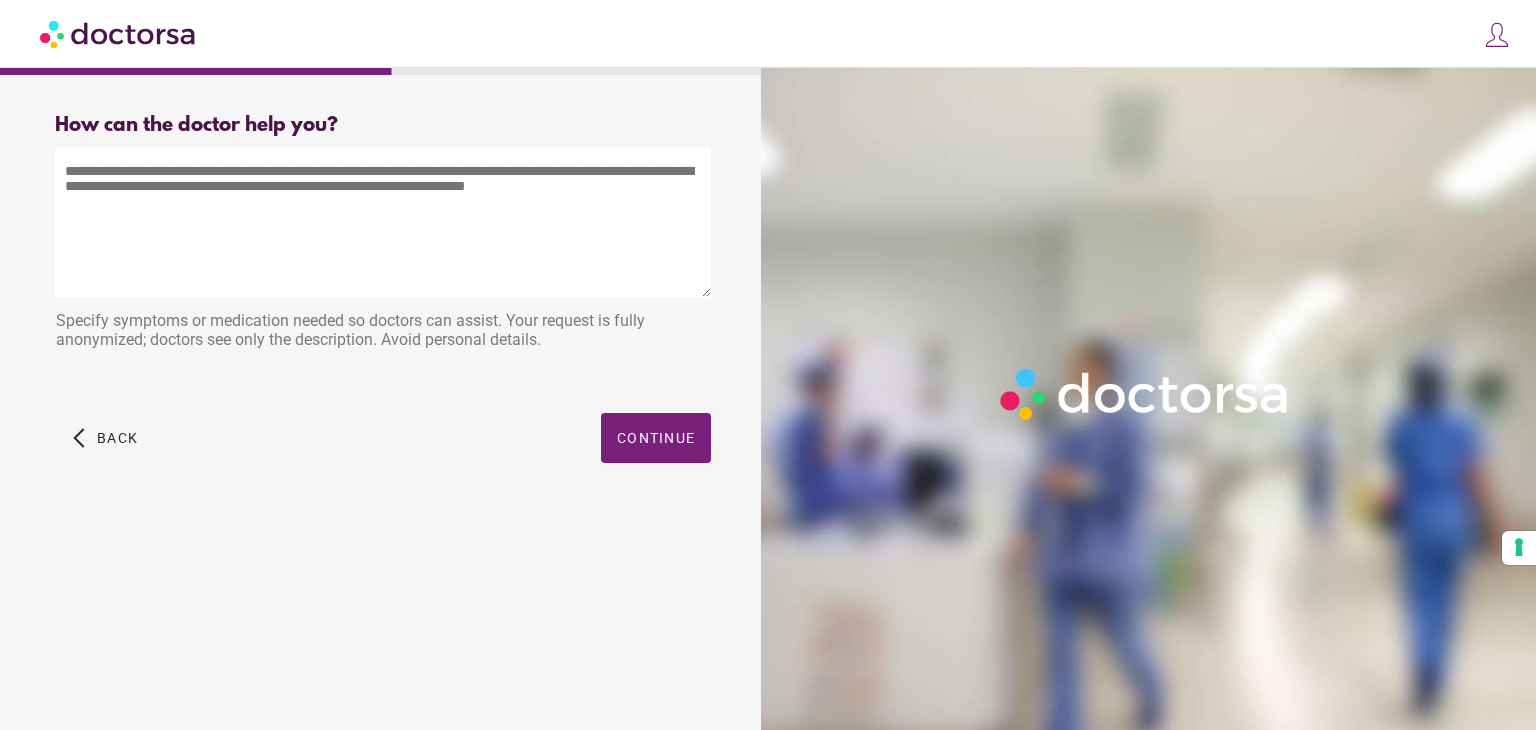 click at bounding box center [383, 222] 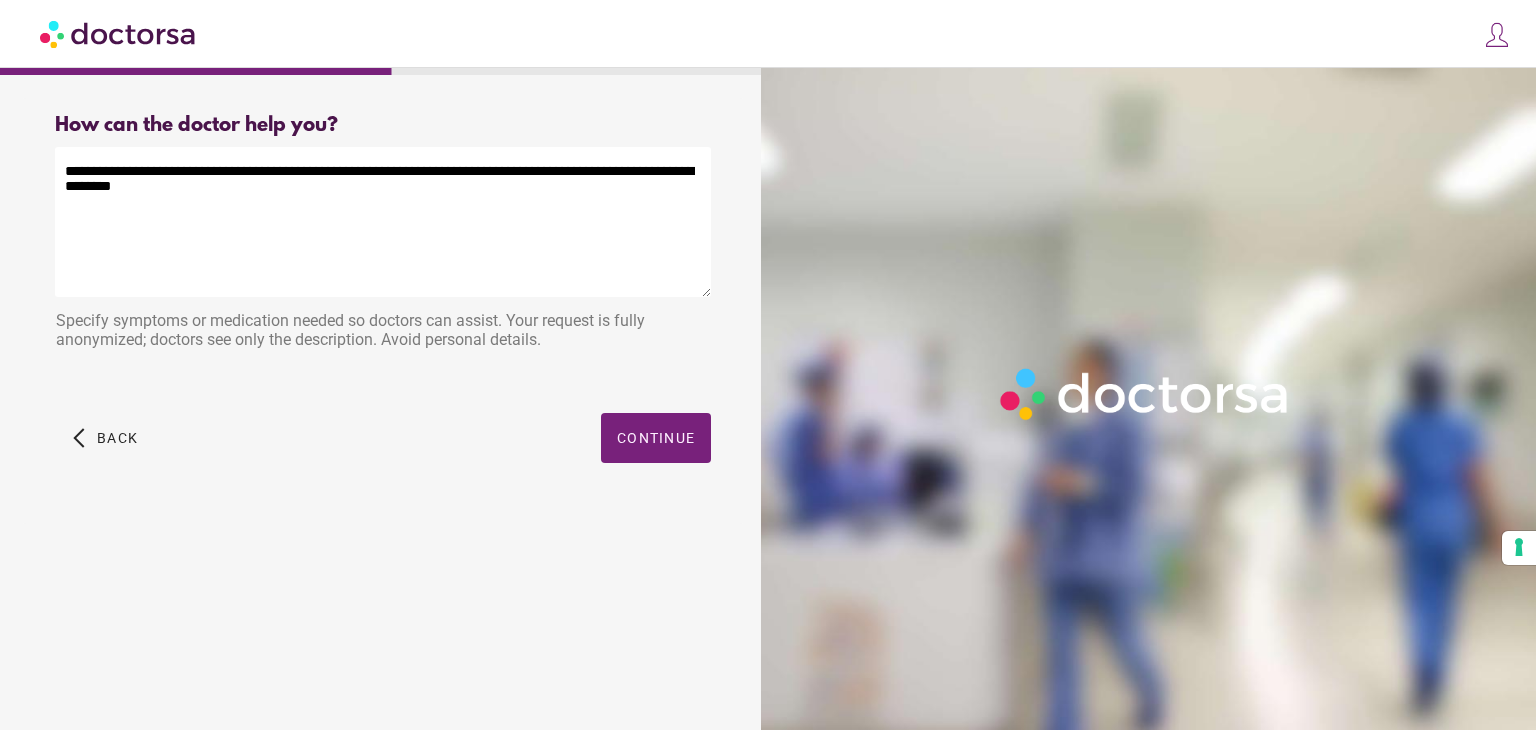 click on "**********" at bounding box center [383, 222] 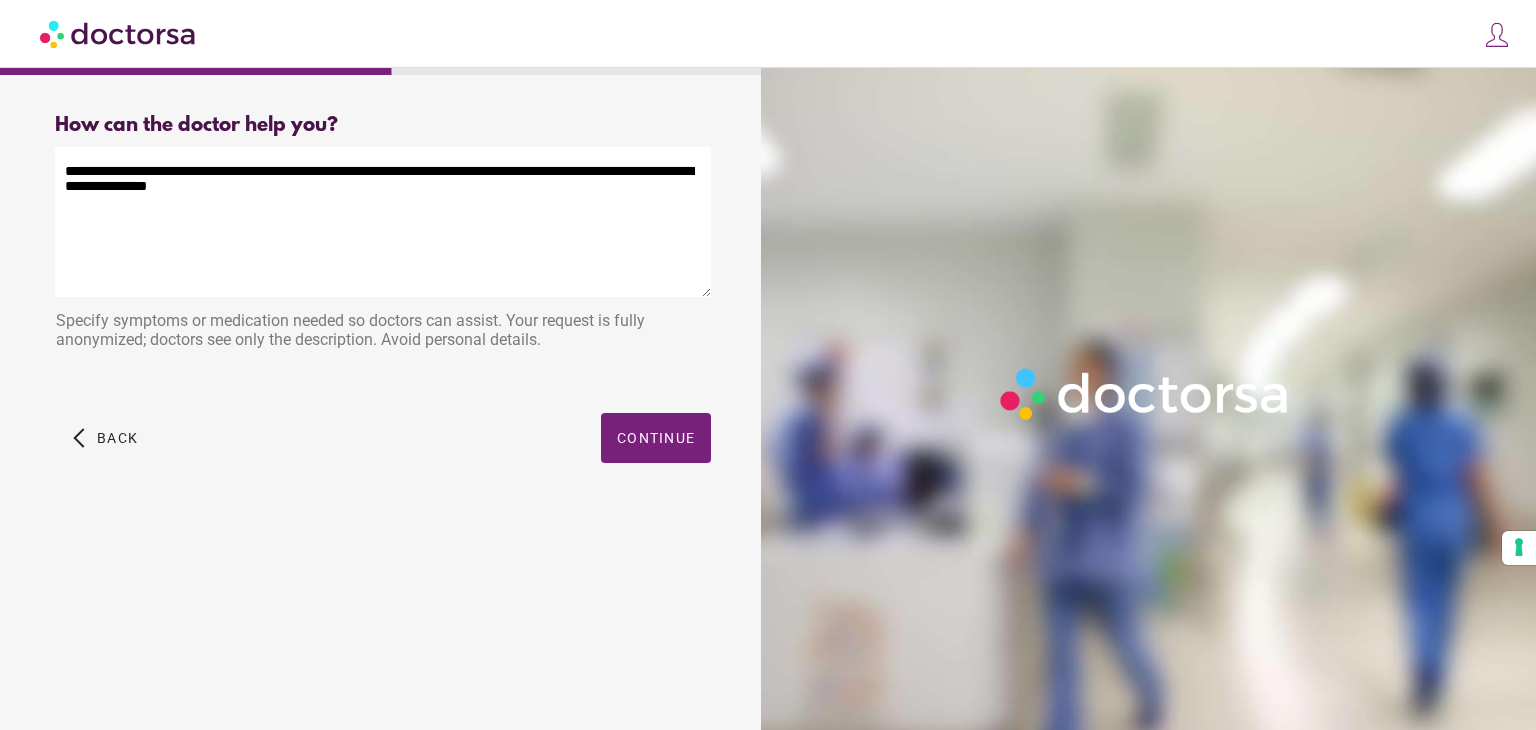 click on "**********" at bounding box center (383, 222) 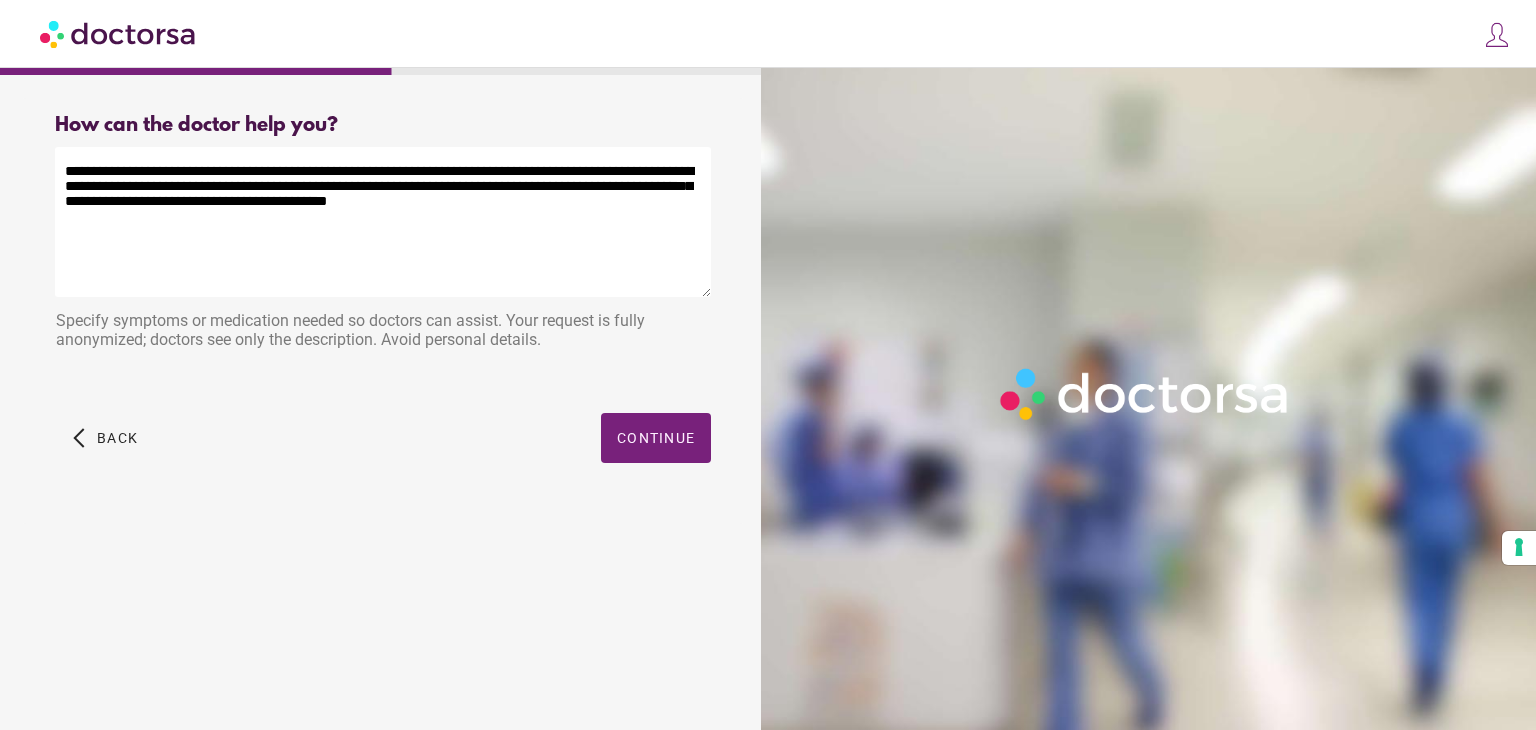 drag, startPoint x: 133, startPoint y: 186, endPoint x: 116, endPoint y: 249, distance: 65.25335 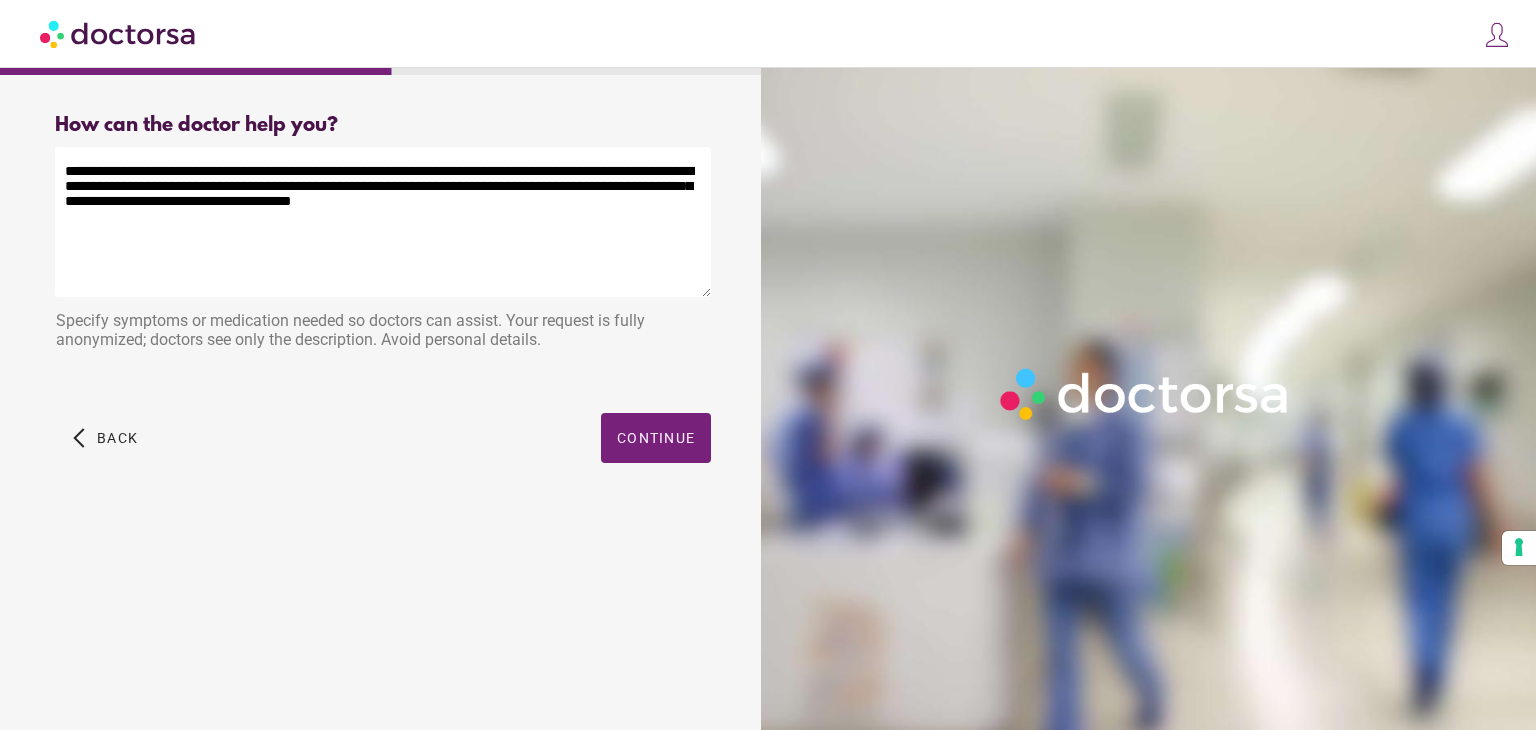 drag, startPoint x: 364, startPoint y: 206, endPoint x: 308, endPoint y: 238, distance: 64.49806 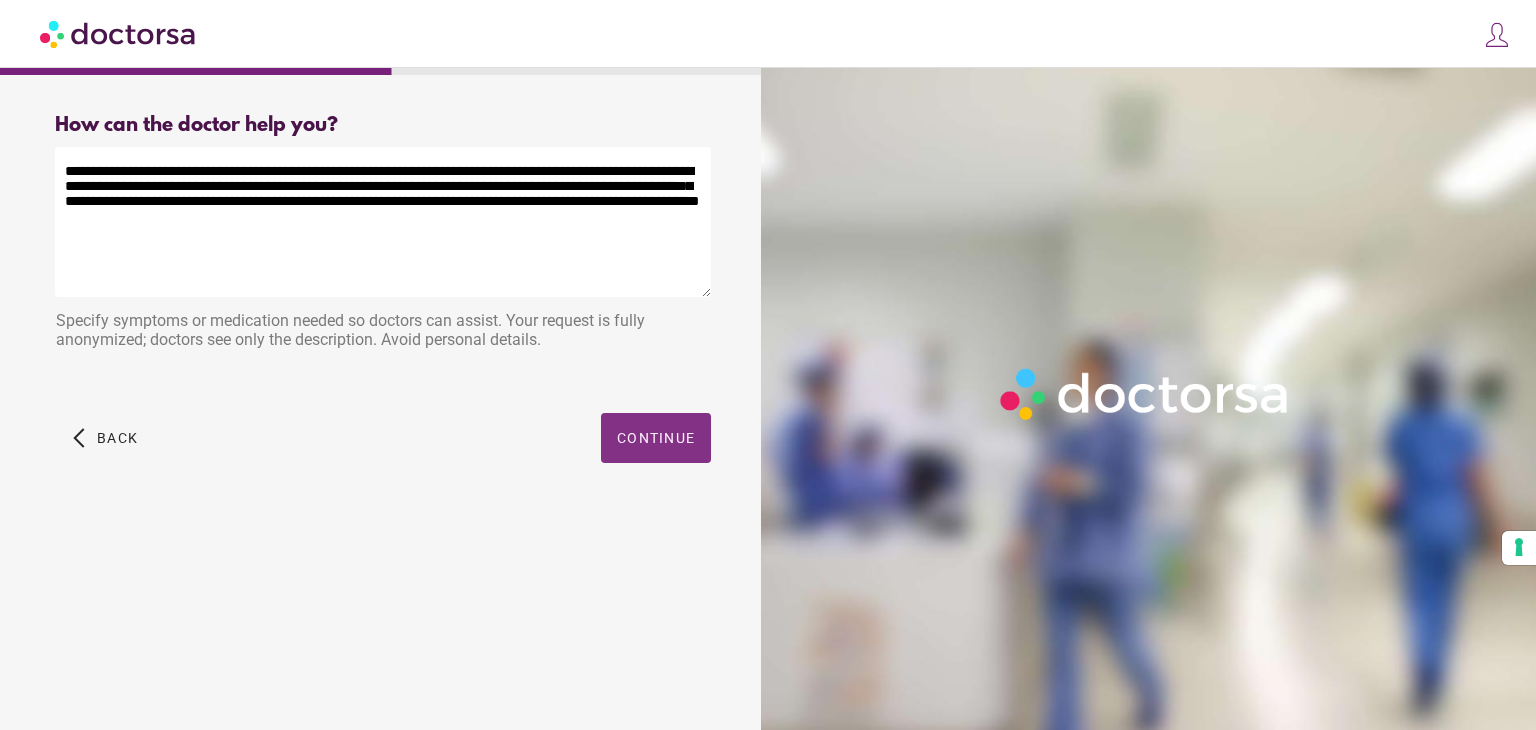 type on "**********" 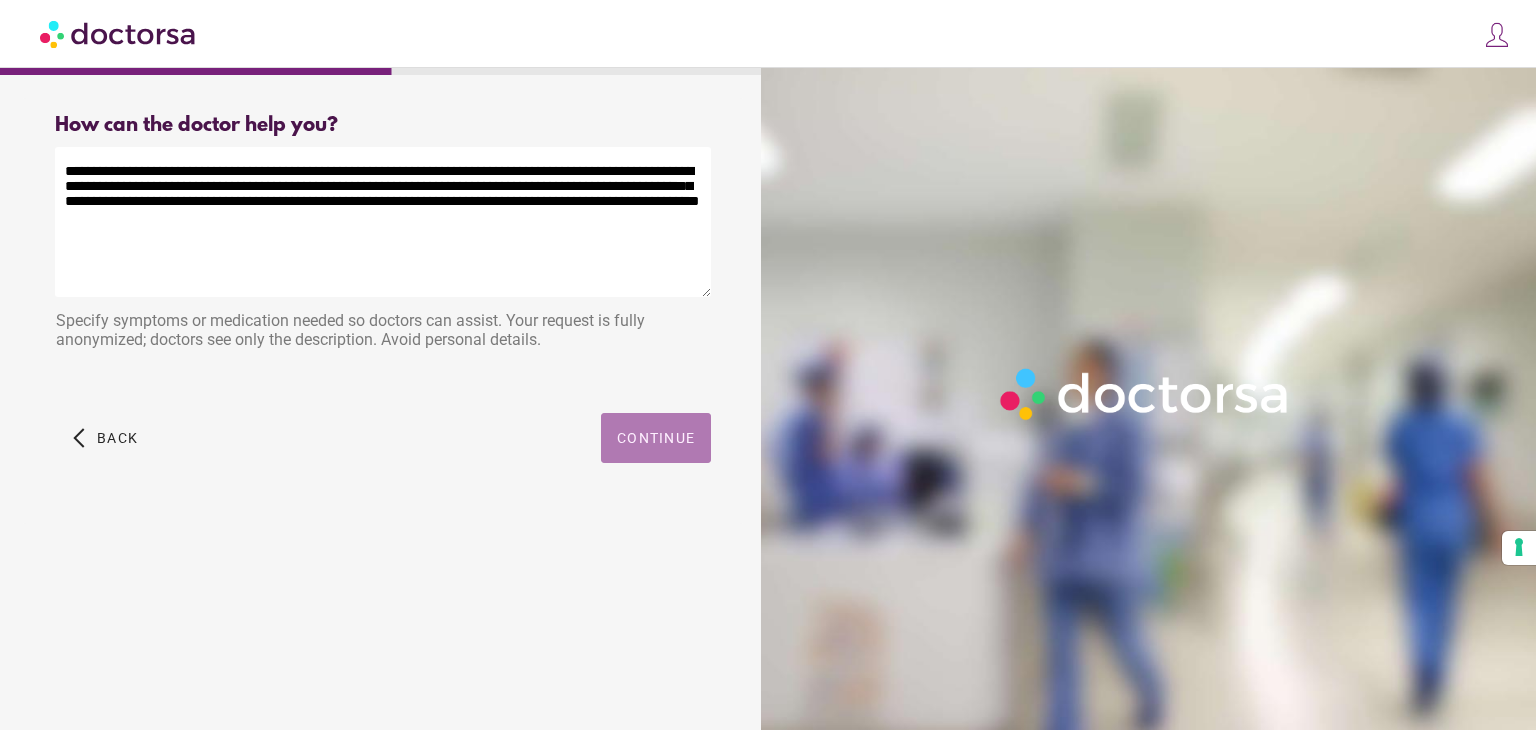 click at bounding box center [656, 438] 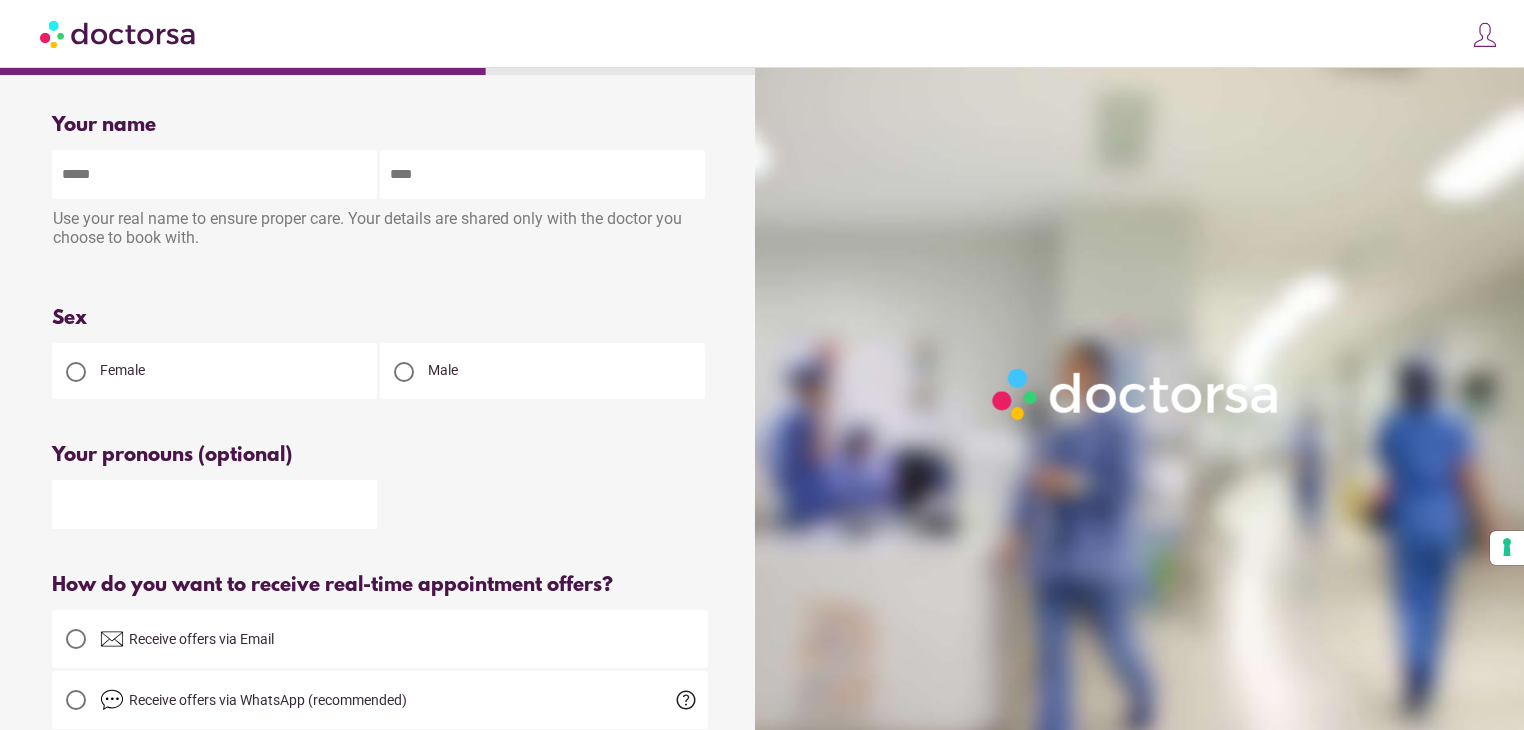 click on "Your pronouns (optional)" at bounding box center (380, 455) 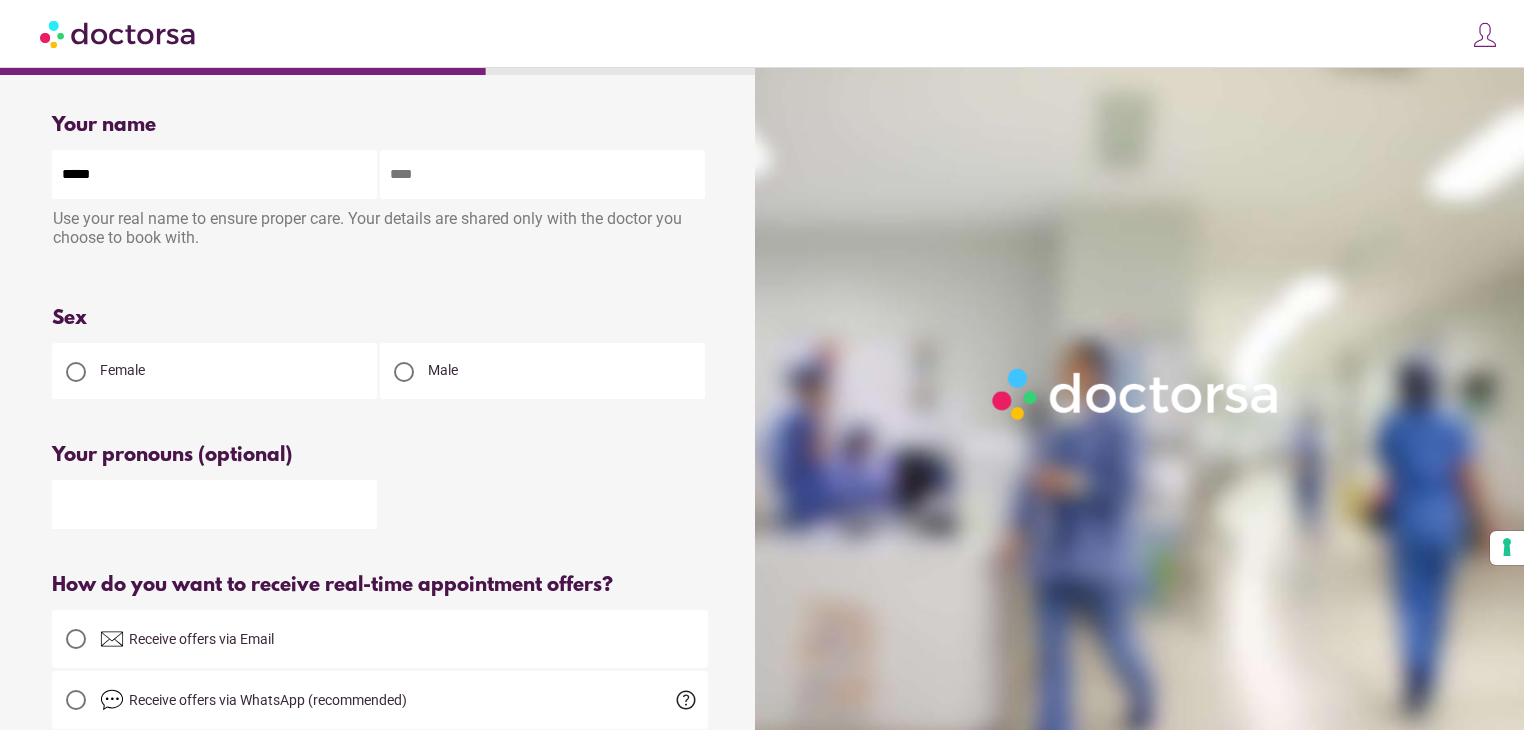 type on "*****" 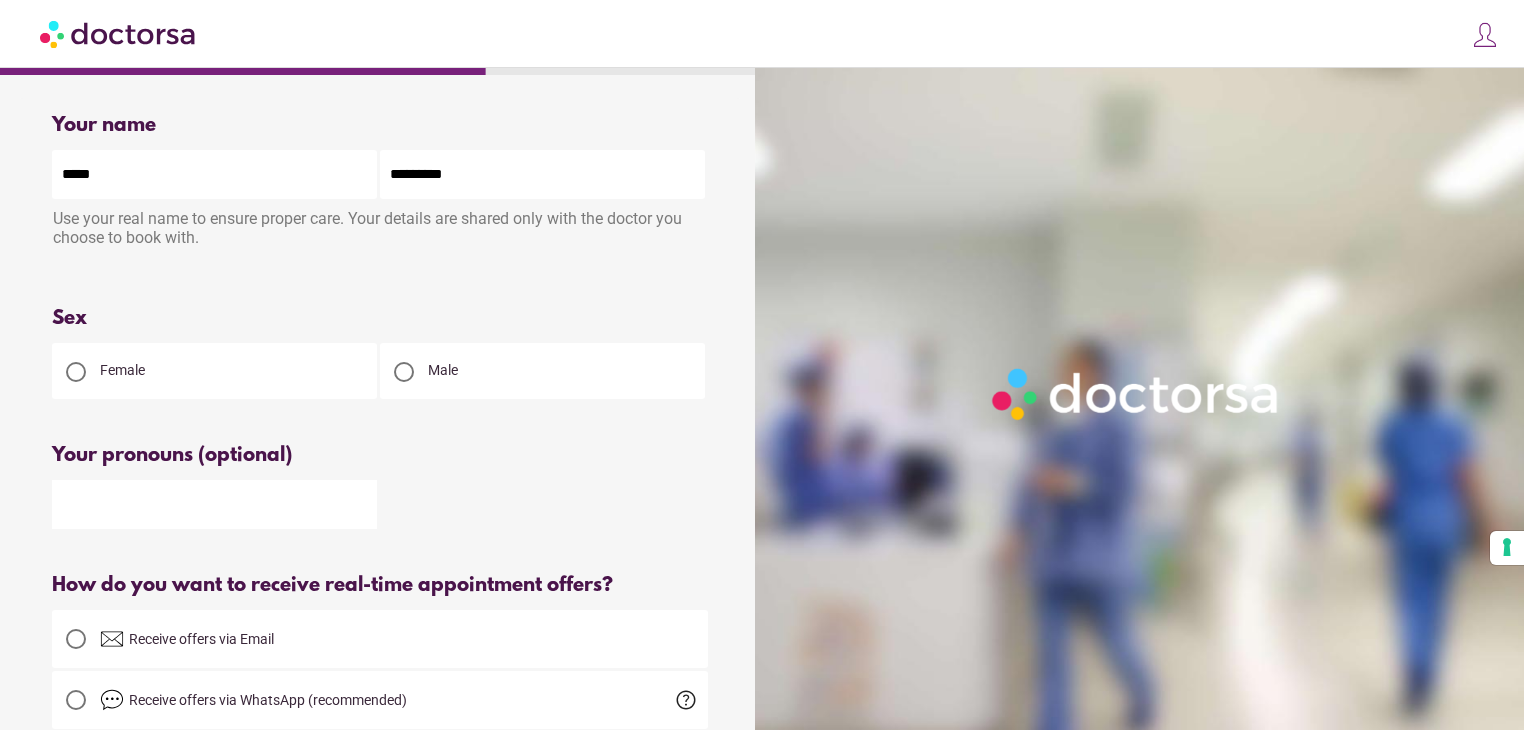 type on "*********" 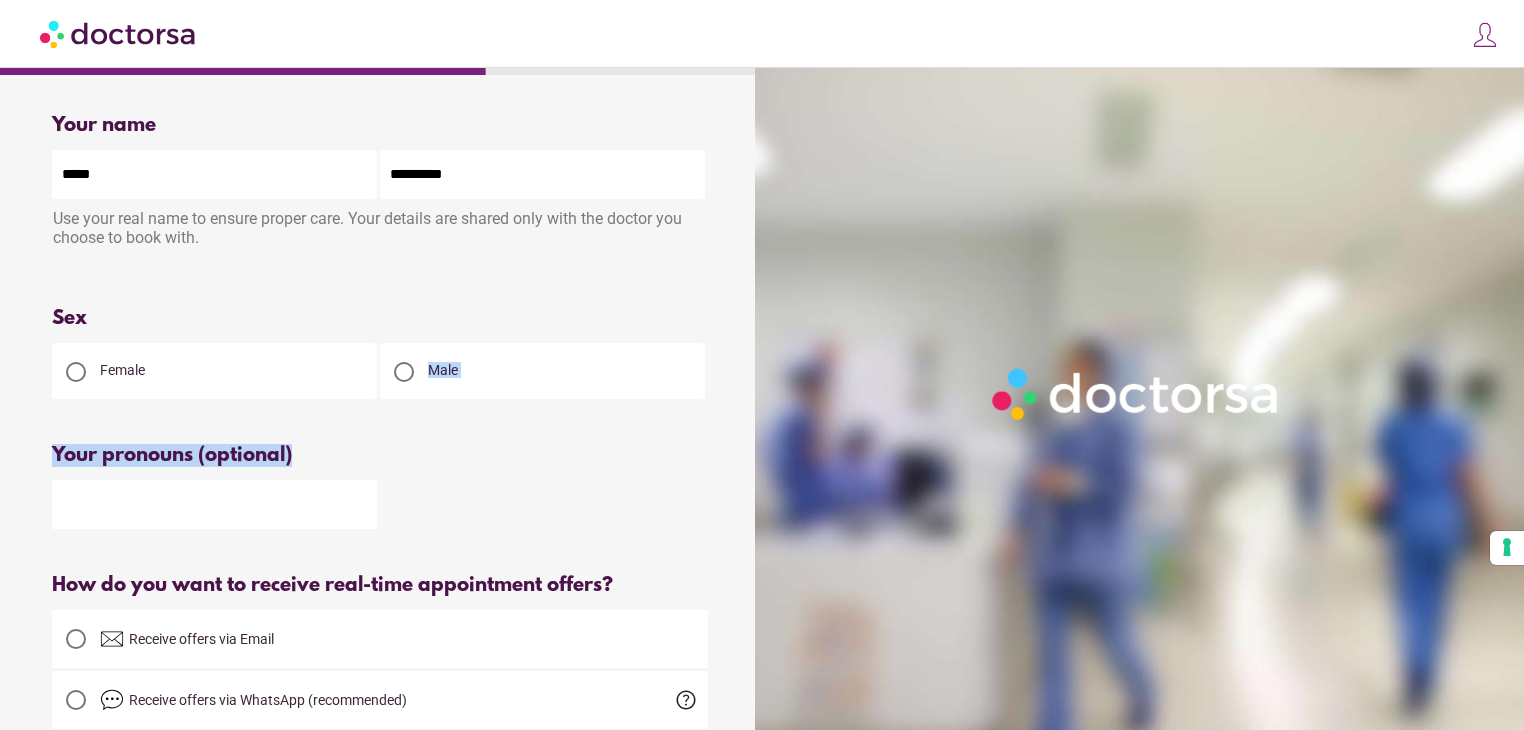 drag, startPoint x: 404, startPoint y: 387, endPoint x: 191, endPoint y: 482, distance: 233.22522 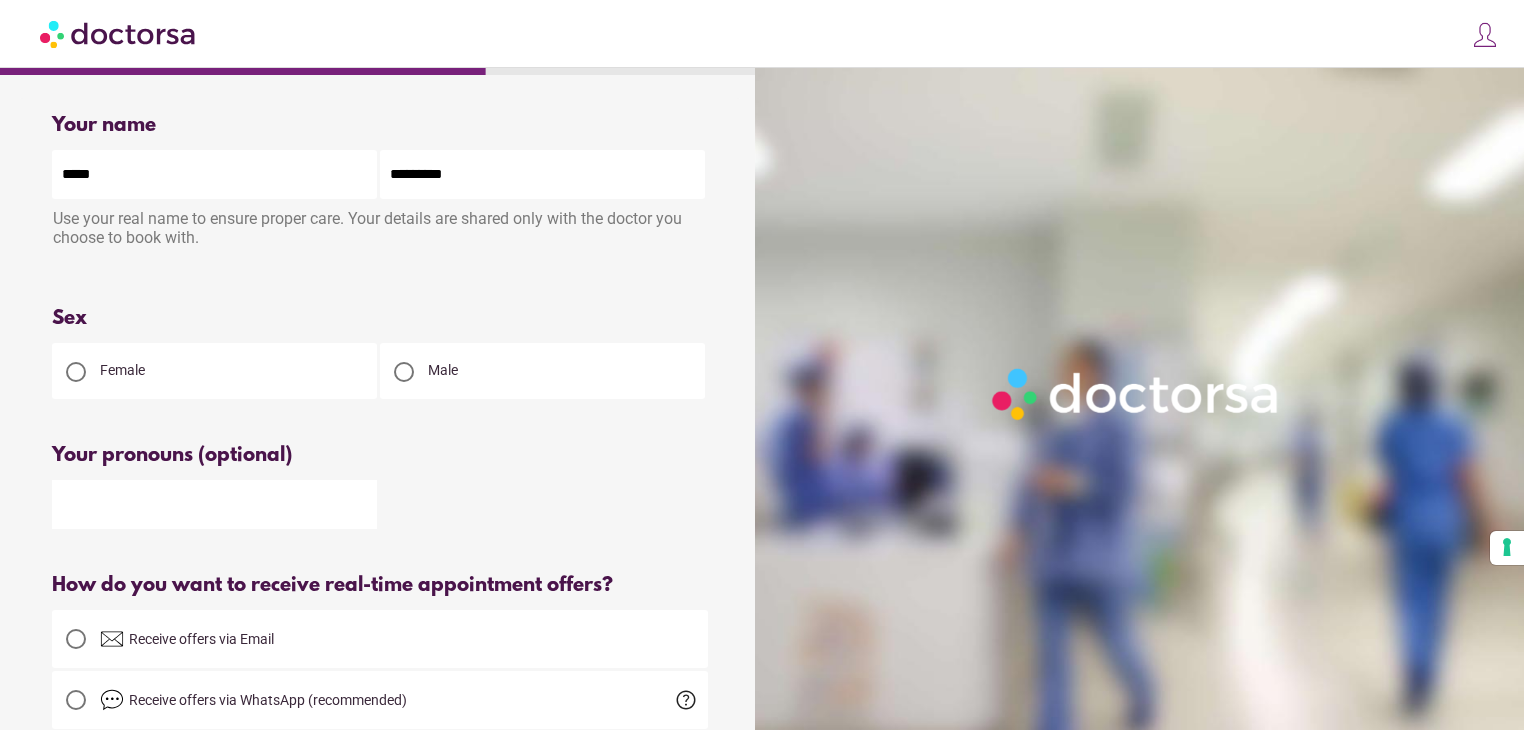 click at bounding box center (214, 504) 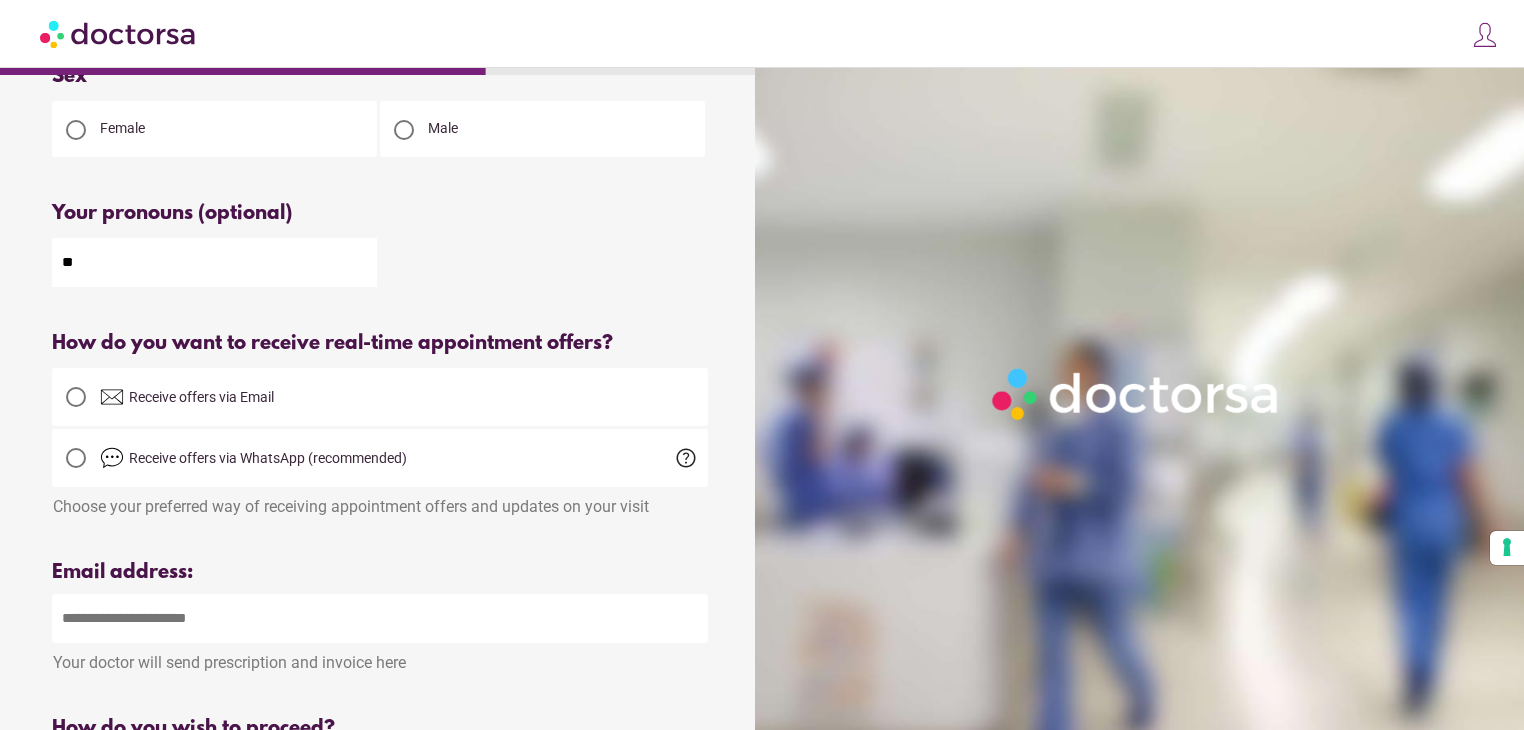 scroll, scrollTop: 243, scrollLeft: 0, axis: vertical 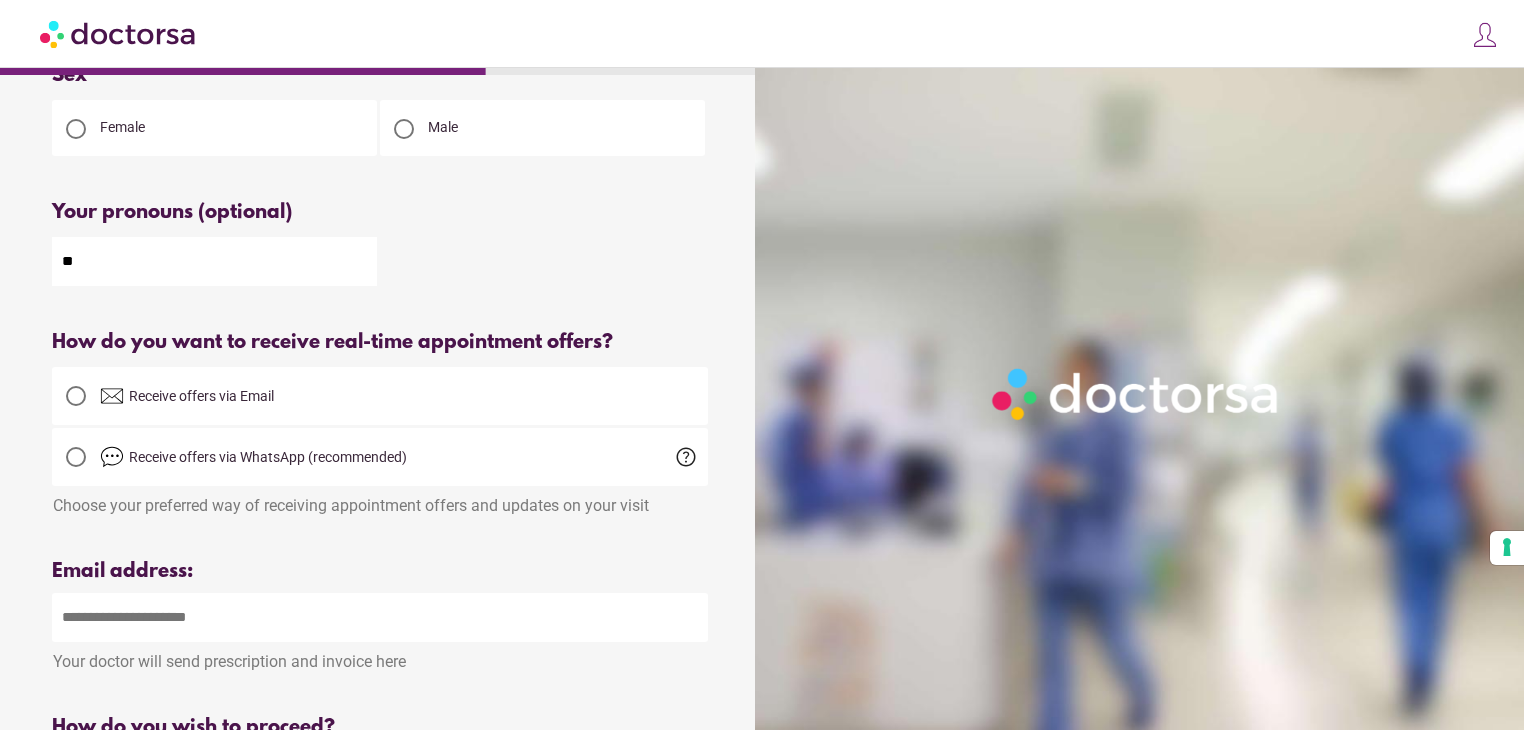 type on "**" 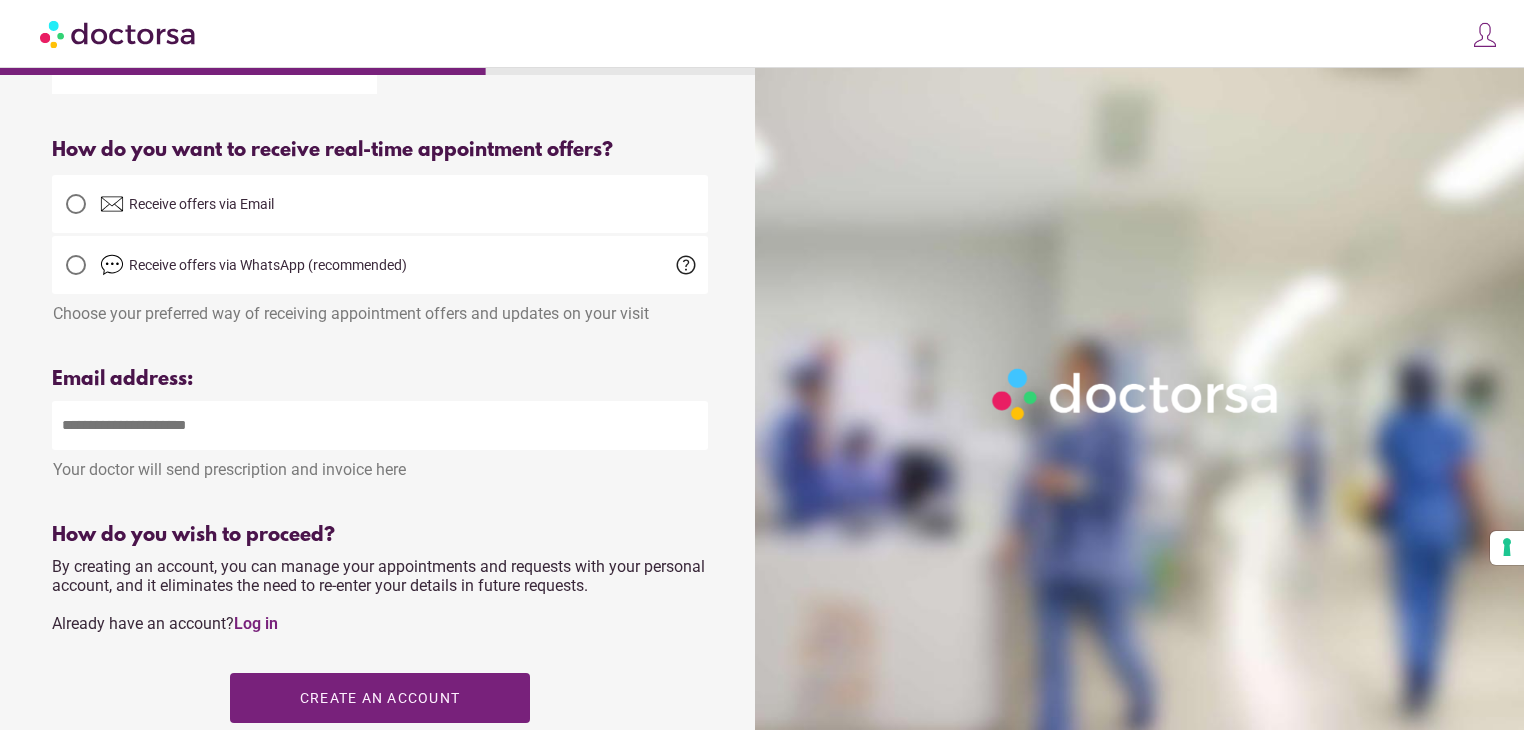 scroll, scrollTop: 456, scrollLeft: 0, axis: vertical 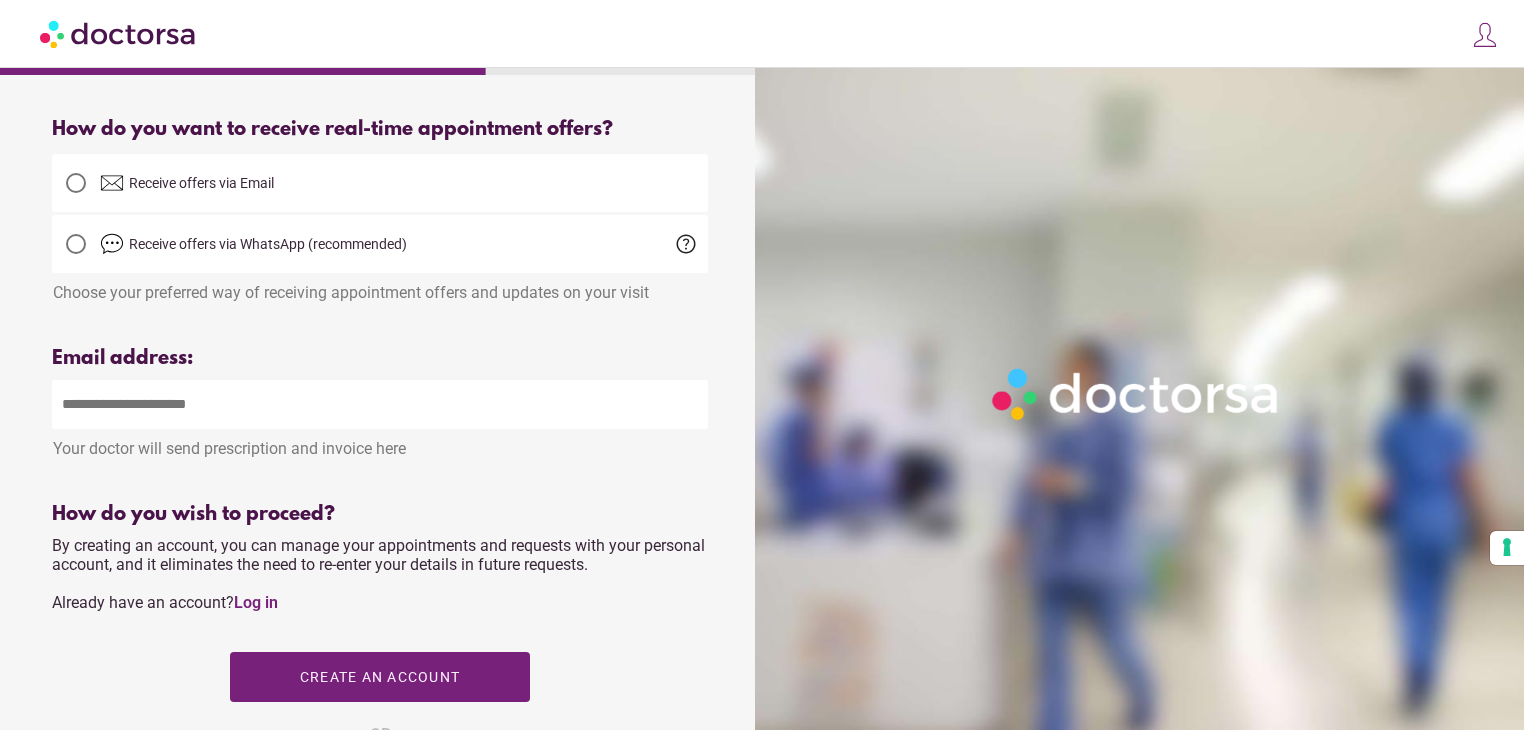 click at bounding box center (380, 404) 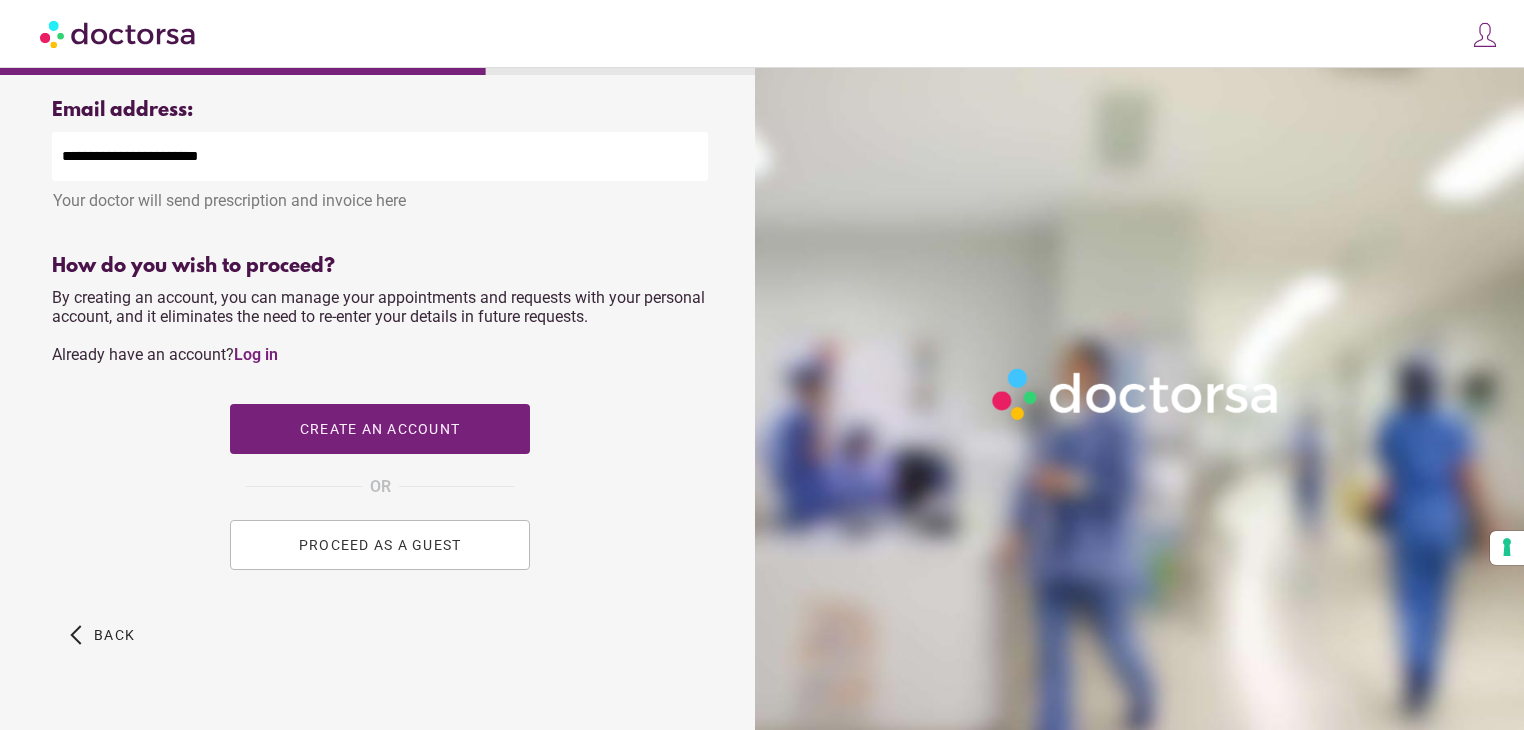 scroll, scrollTop: 706, scrollLeft: 0, axis: vertical 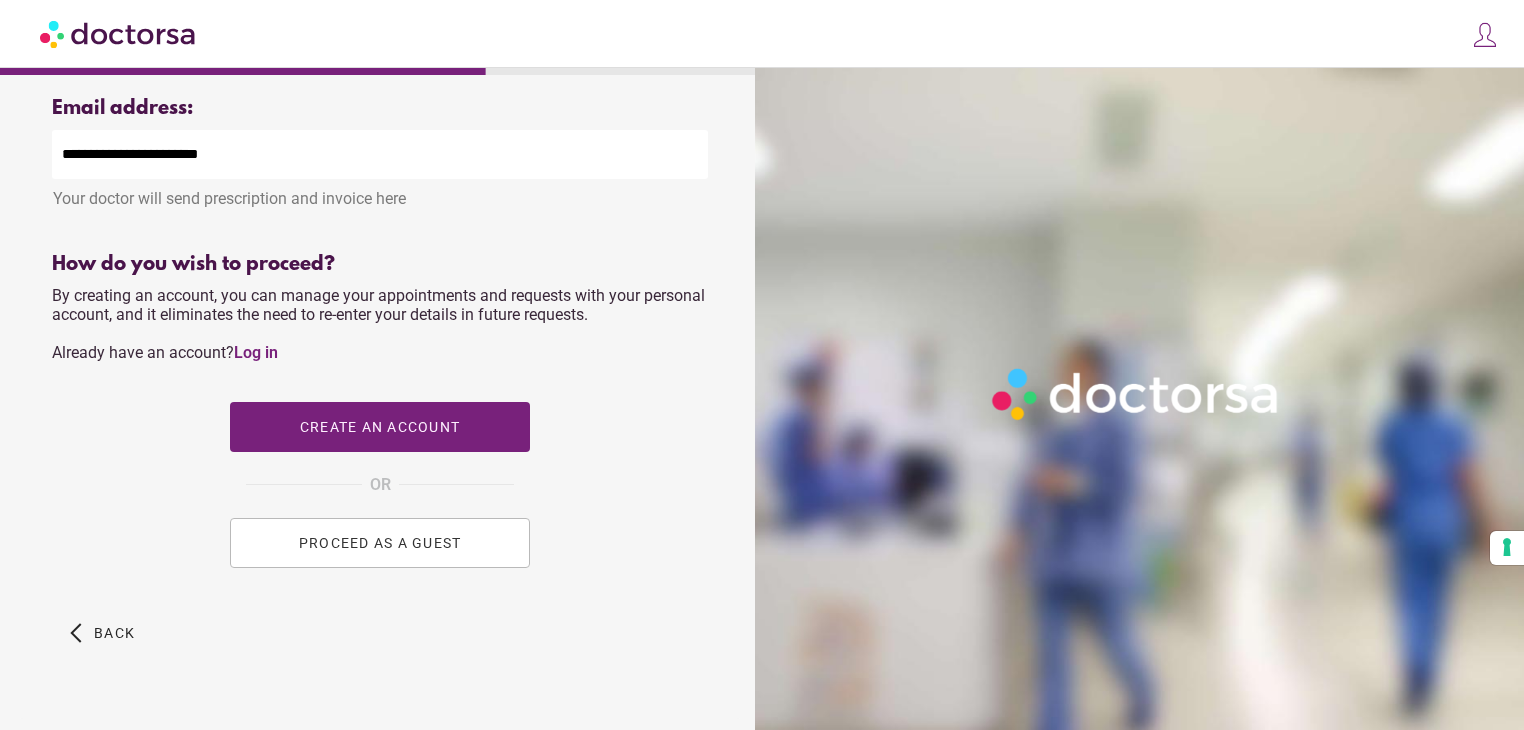 type on "**********" 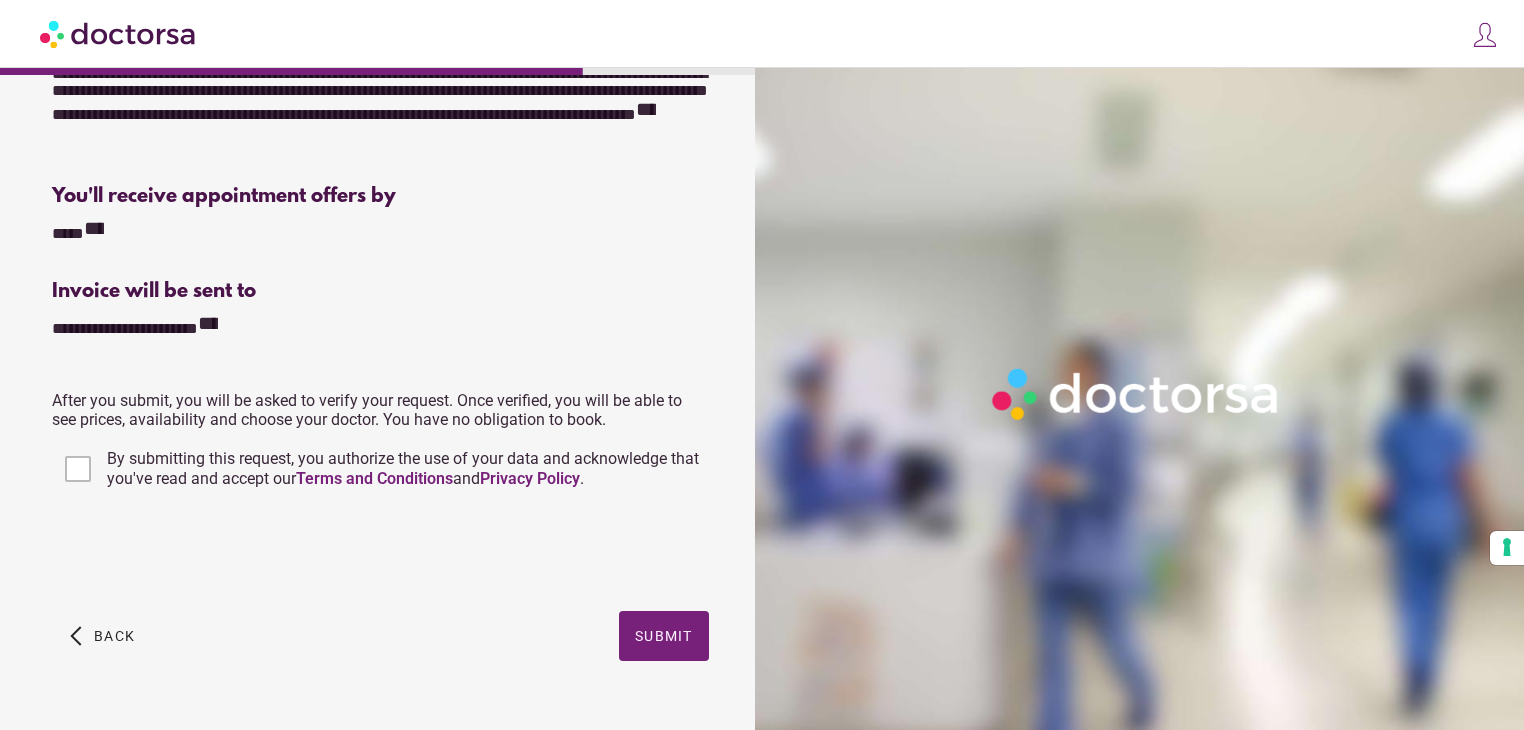 scroll, scrollTop: 436, scrollLeft: 0, axis: vertical 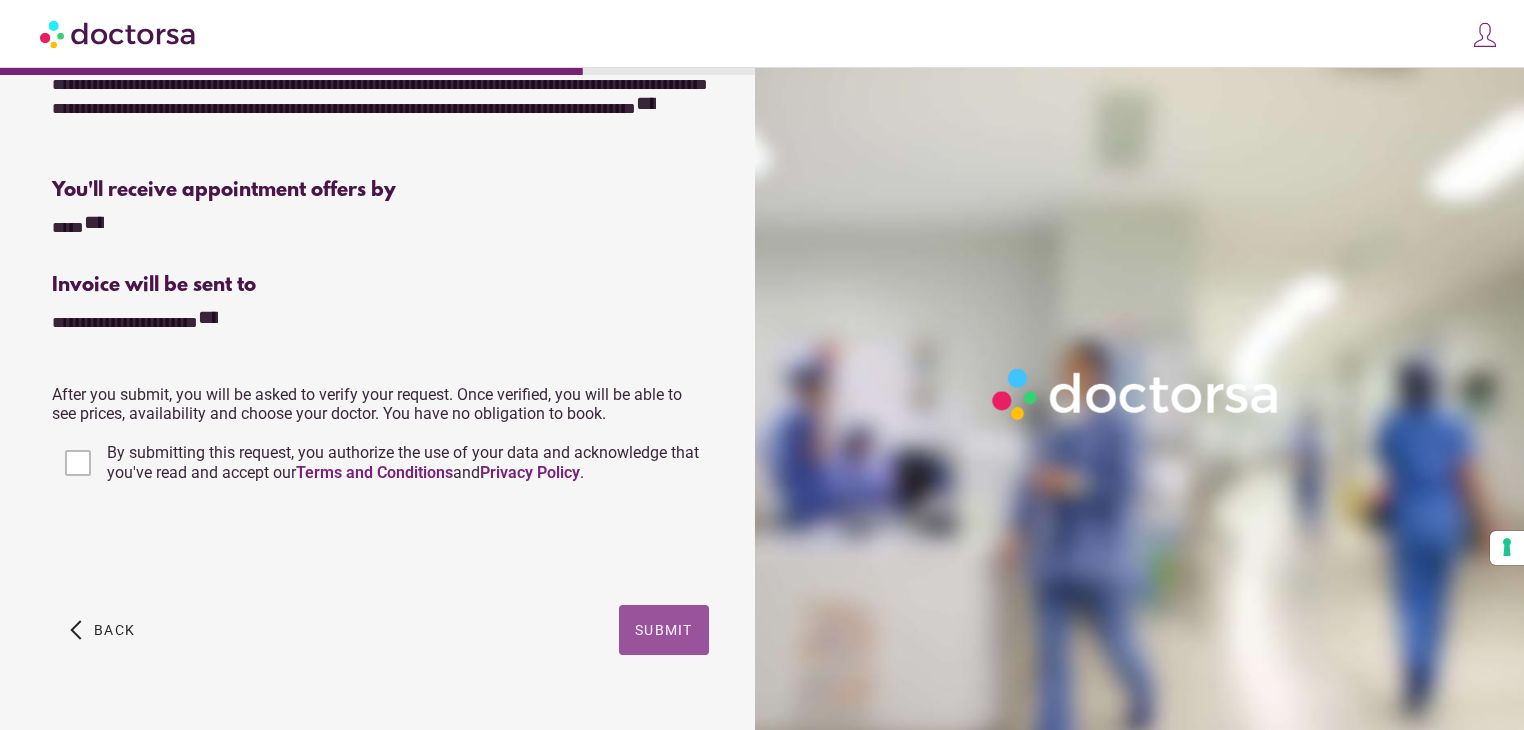 click at bounding box center (664, 630) 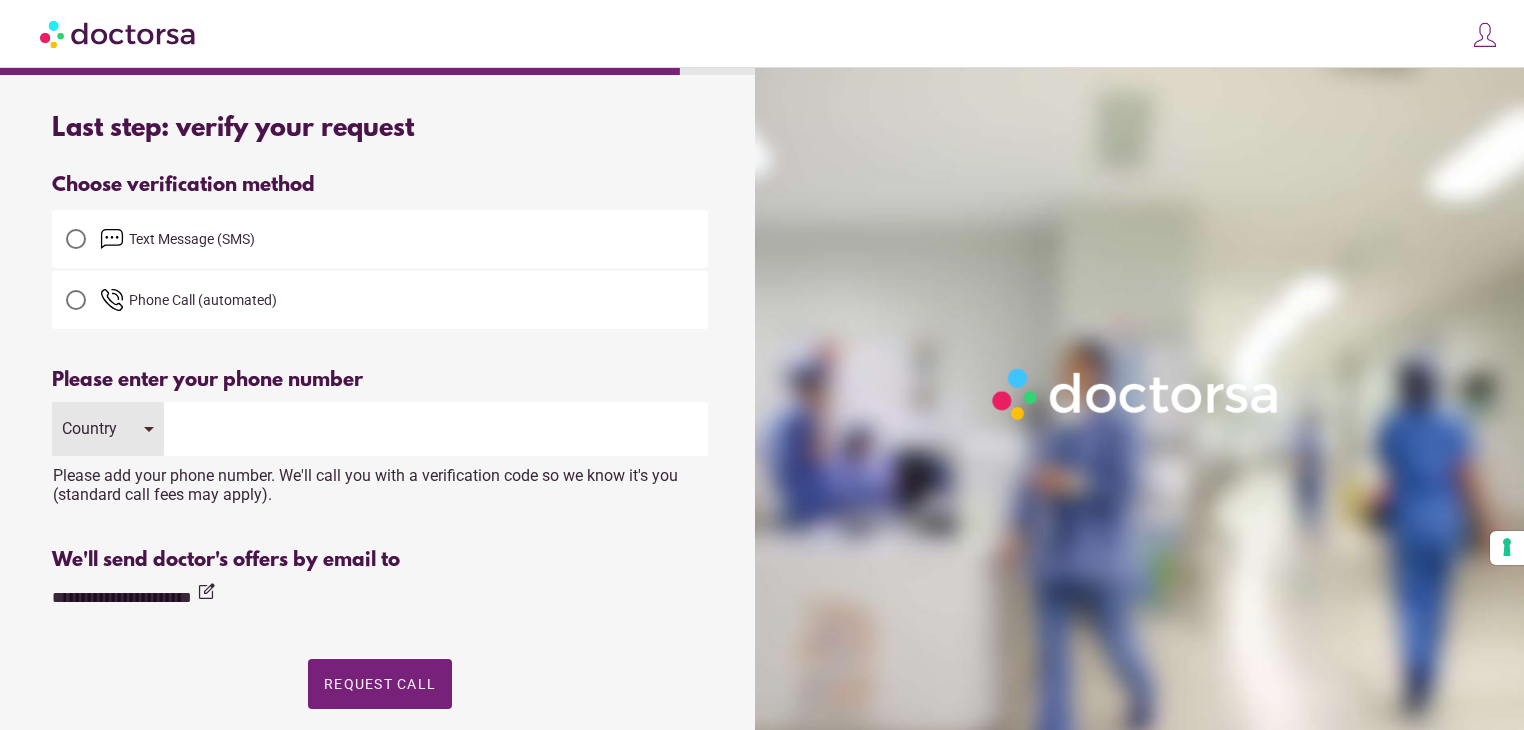 scroll, scrollTop: 0, scrollLeft: 0, axis: both 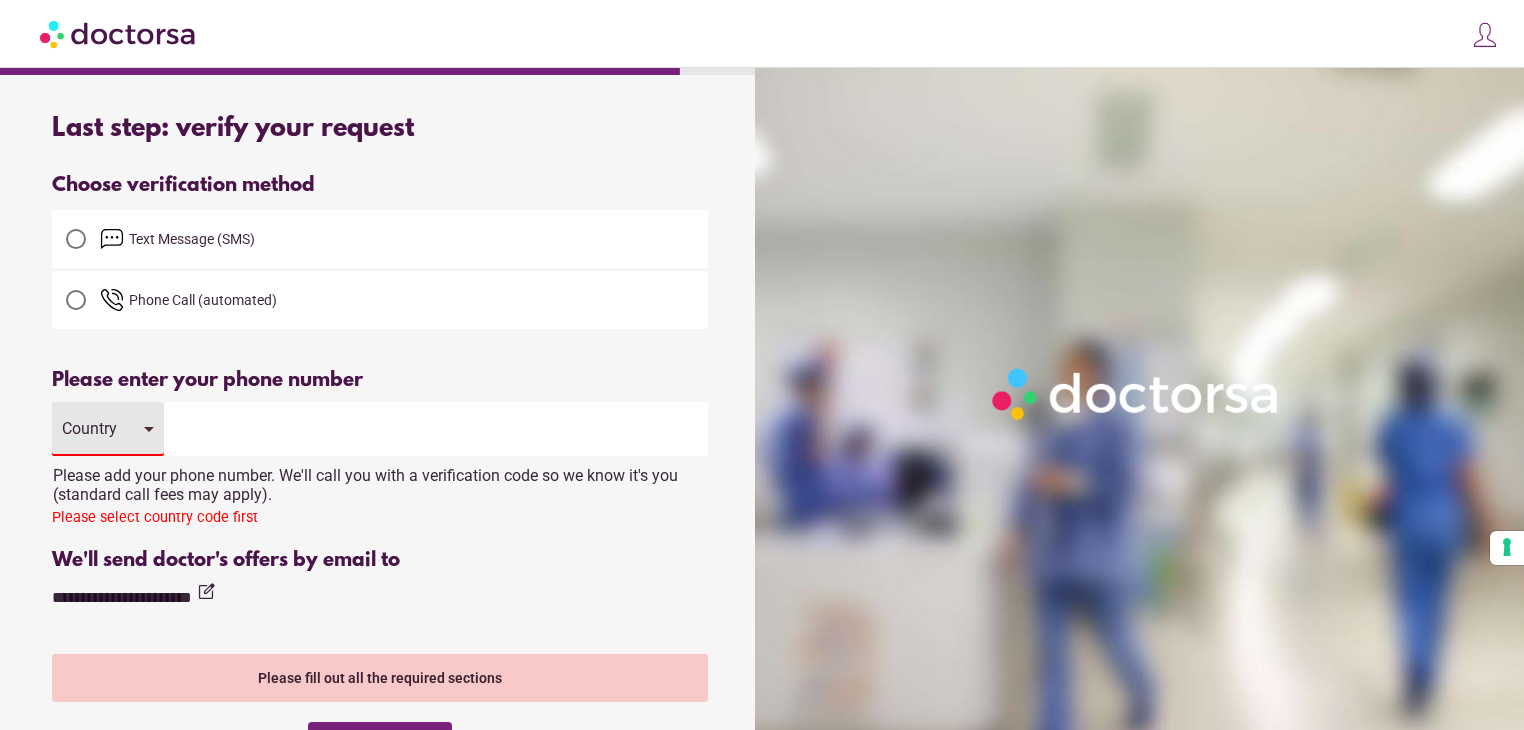 click at bounding box center (436, 429) 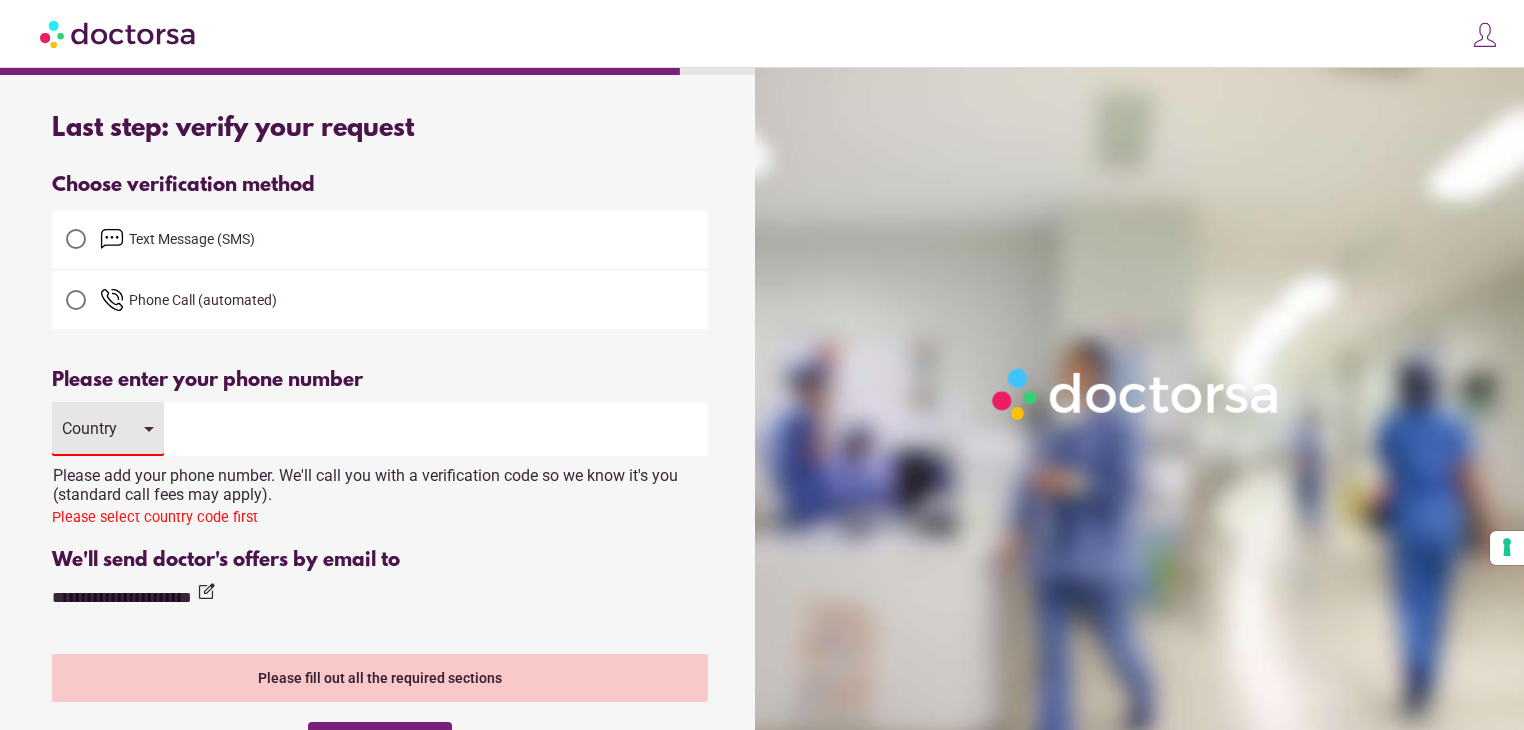 click at bounding box center (436, 429) 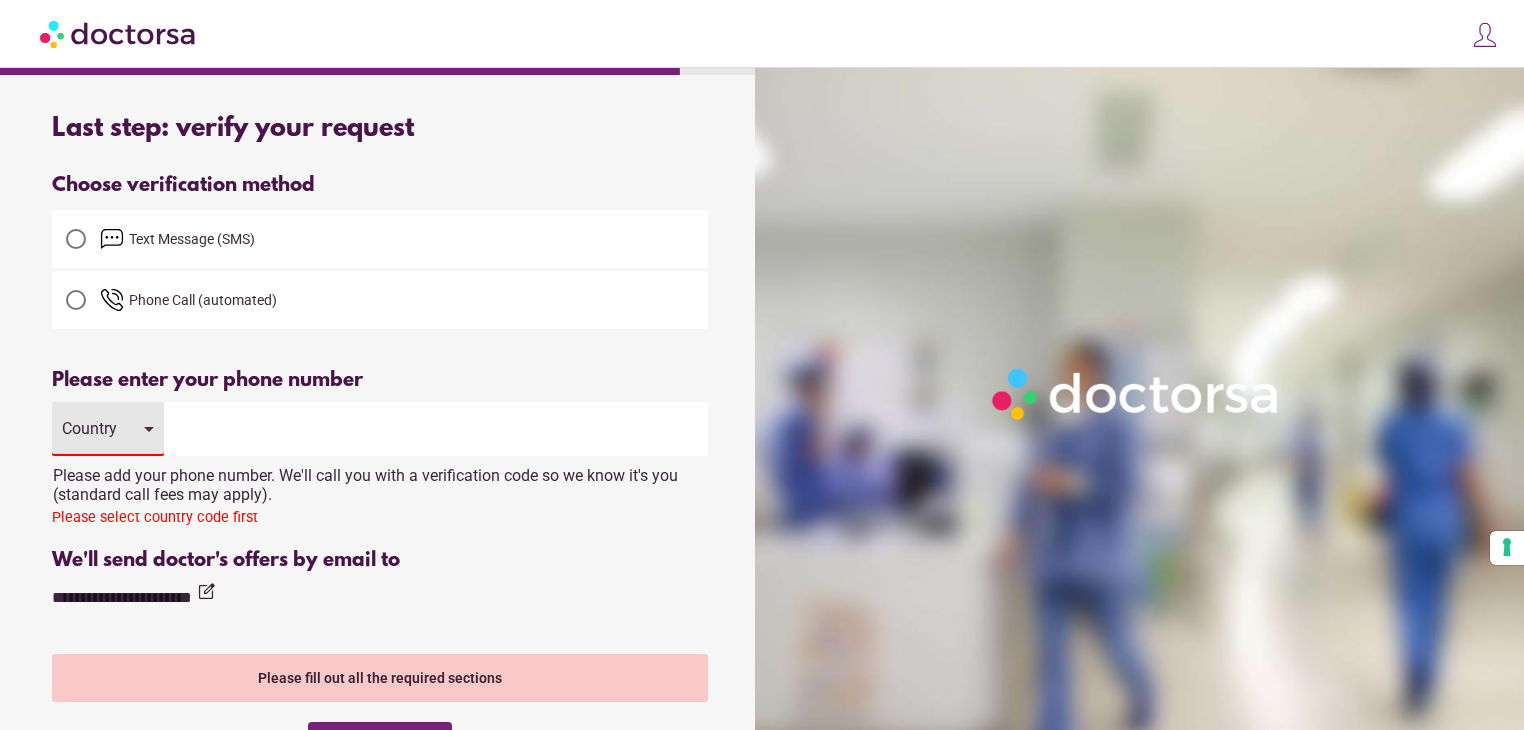 click at bounding box center (436, 429) 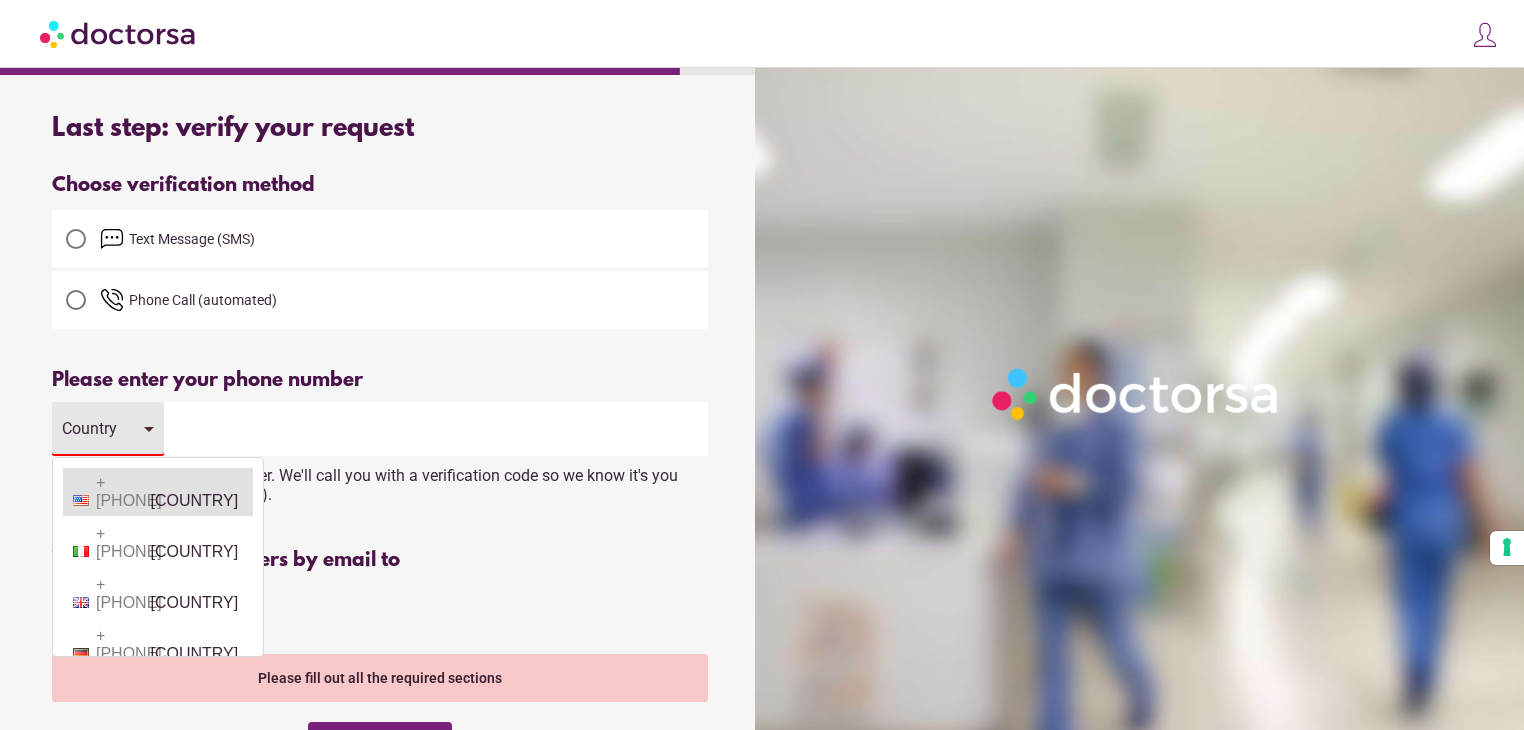 click on "+[COUNTRY] [COUNTRY]" at bounding box center [158, 492] 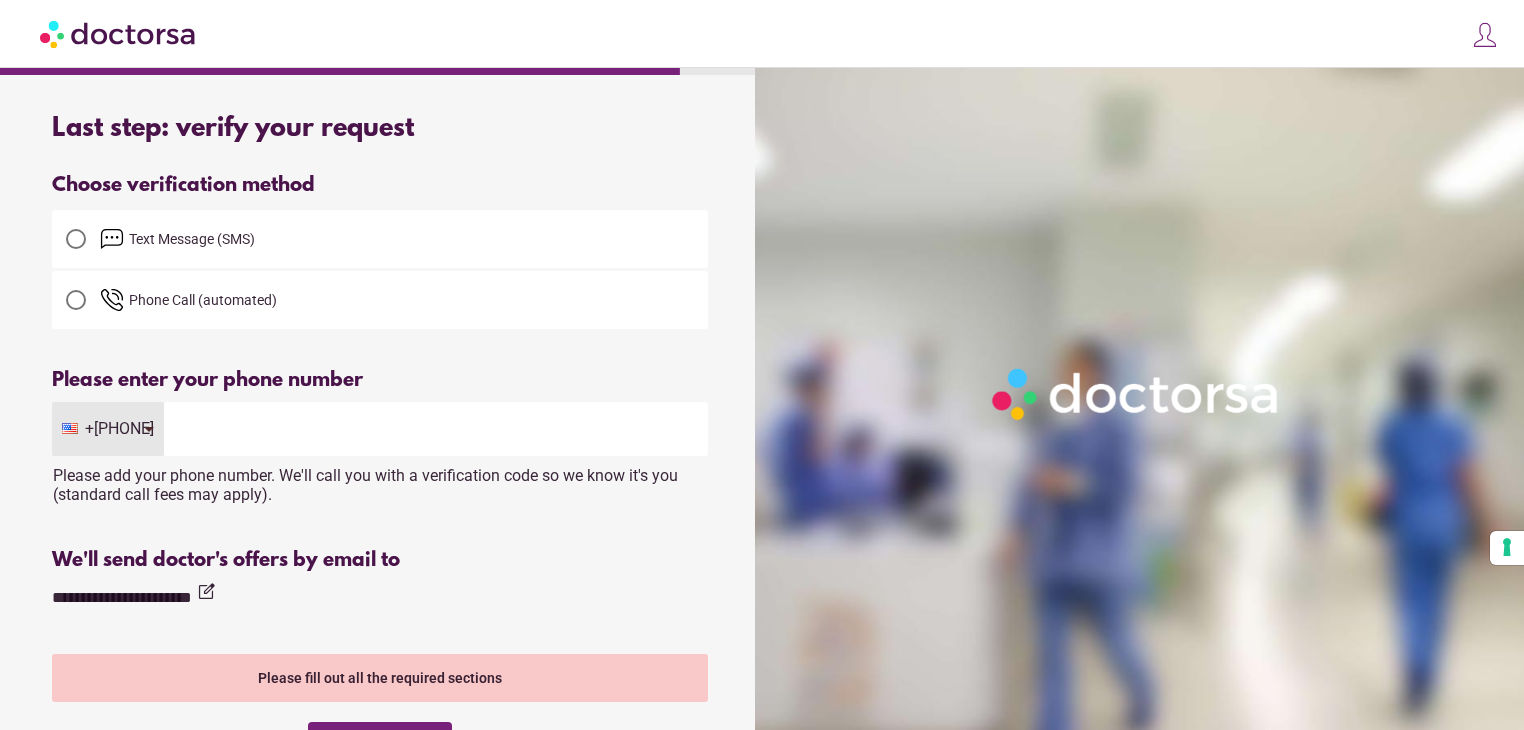 click at bounding box center (436, 429) 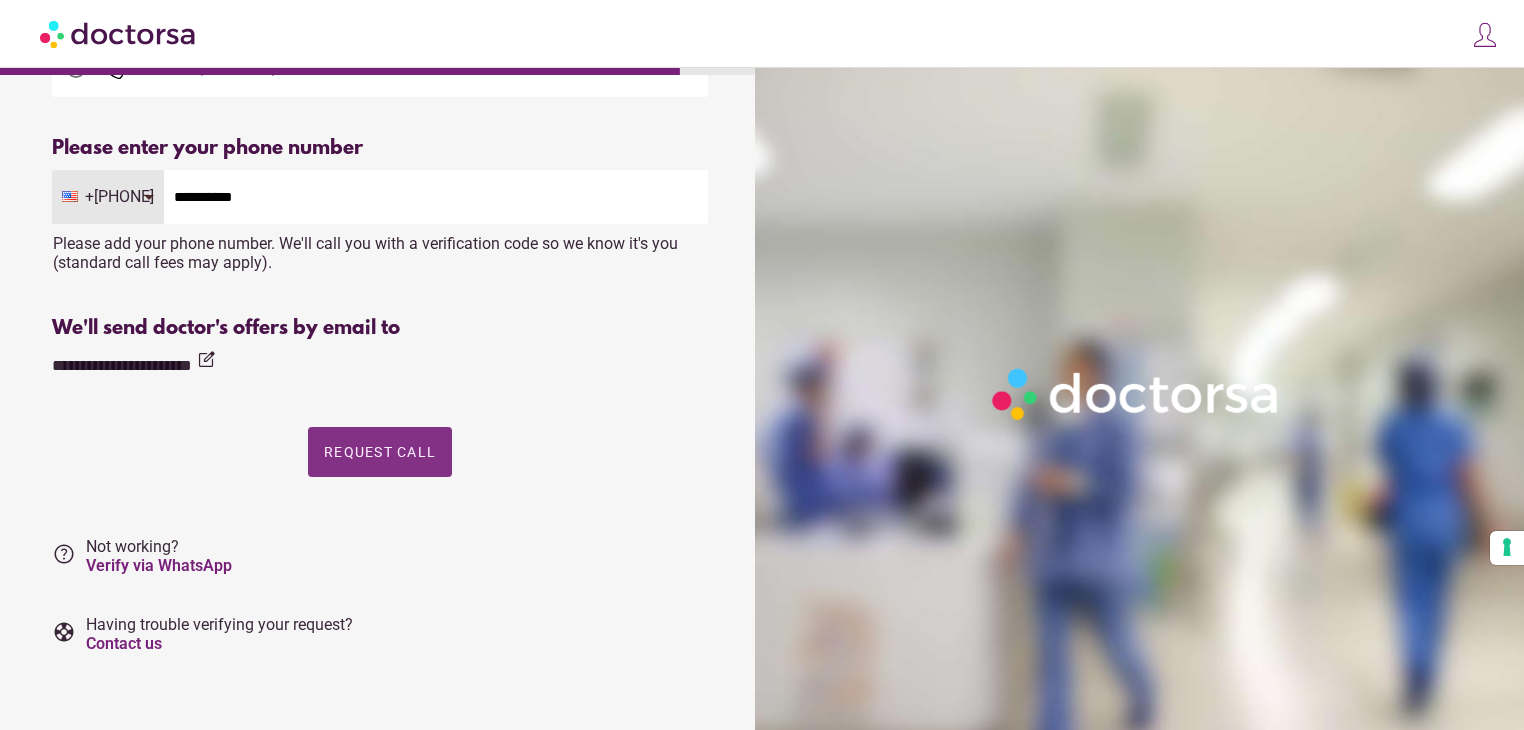 scroll, scrollTop: 240, scrollLeft: 0, axis: vertical 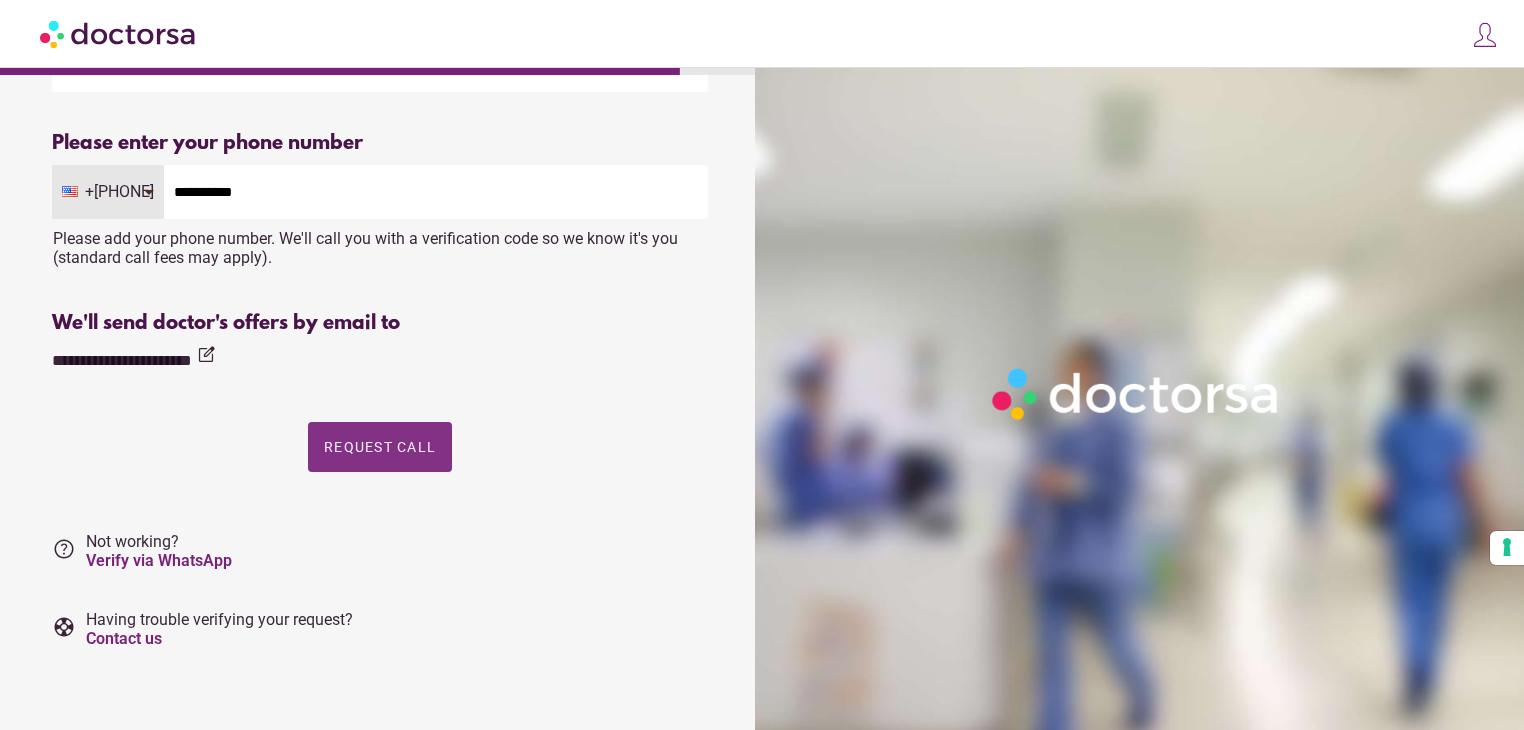 type on "**********" 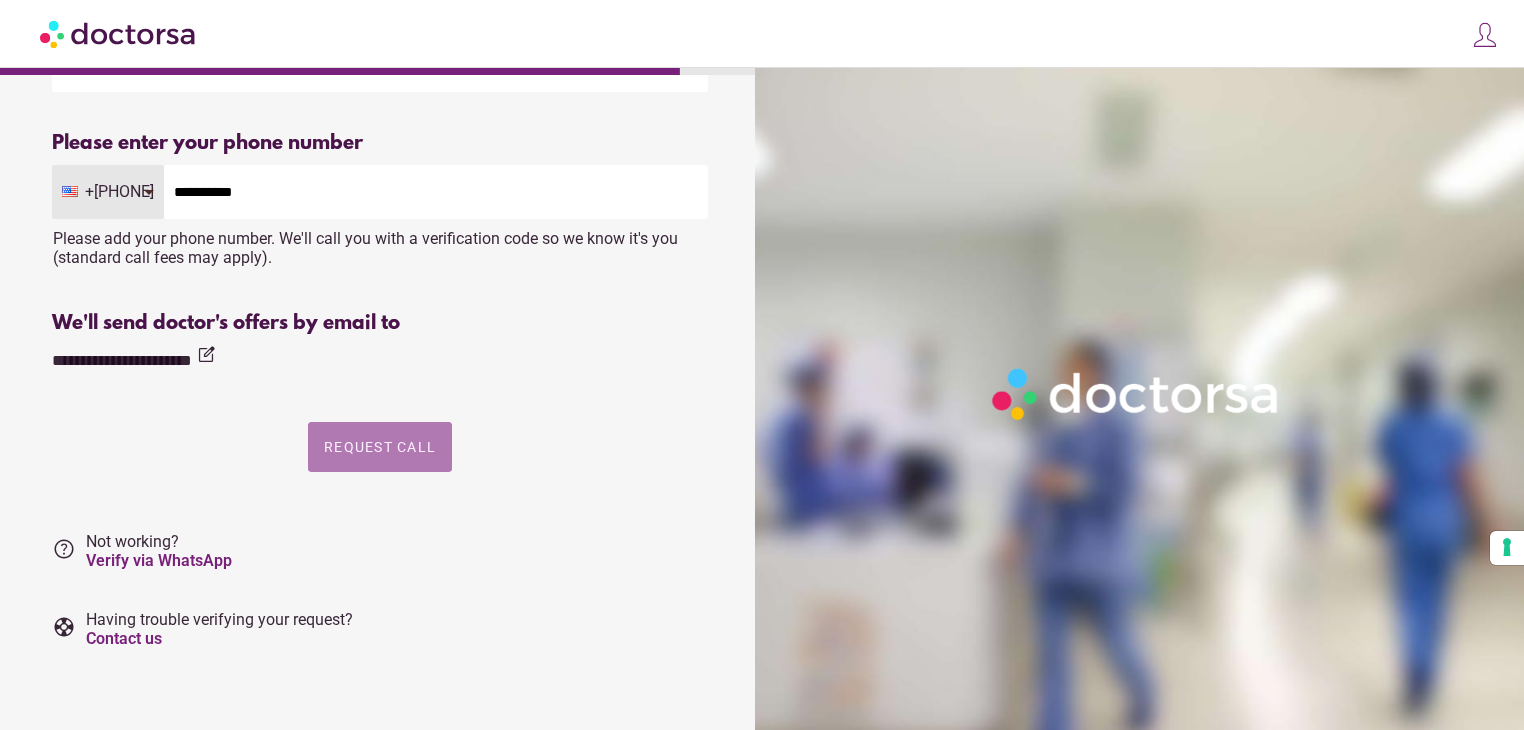 click on "Request Call" at bounding box center (380, 447) 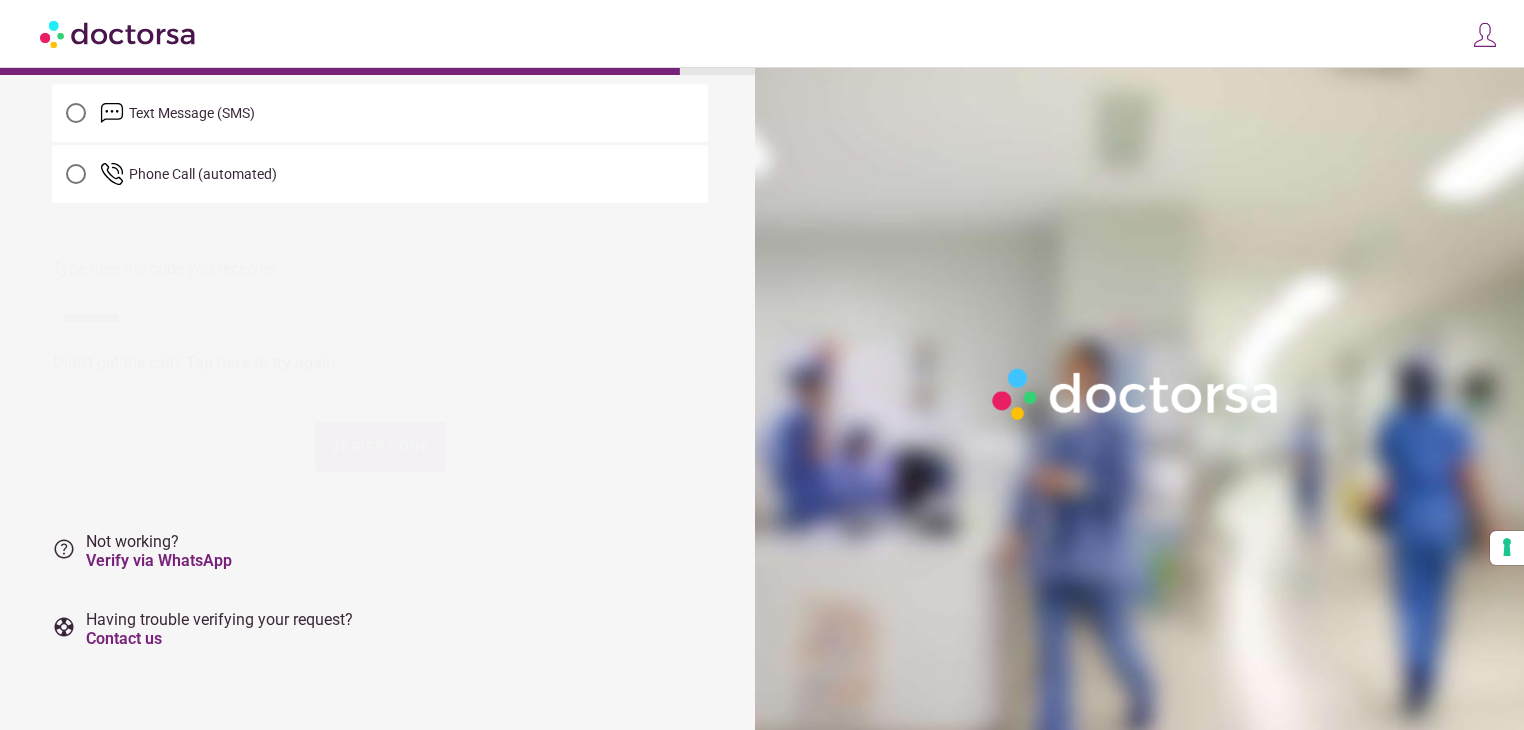scroll, scrollTop: 0, scrollLeft: 0, axis: both 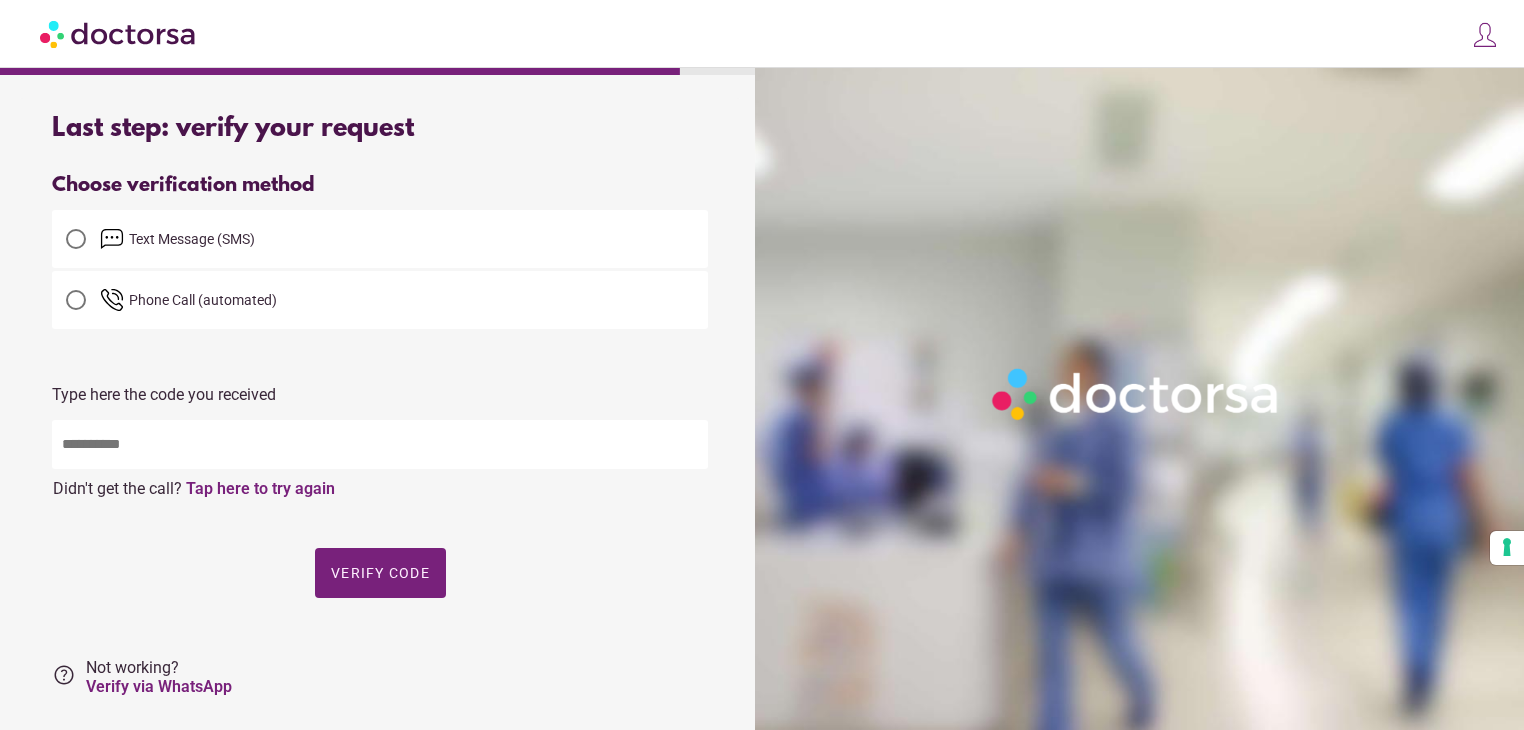 click at bounding box center [380, 444] 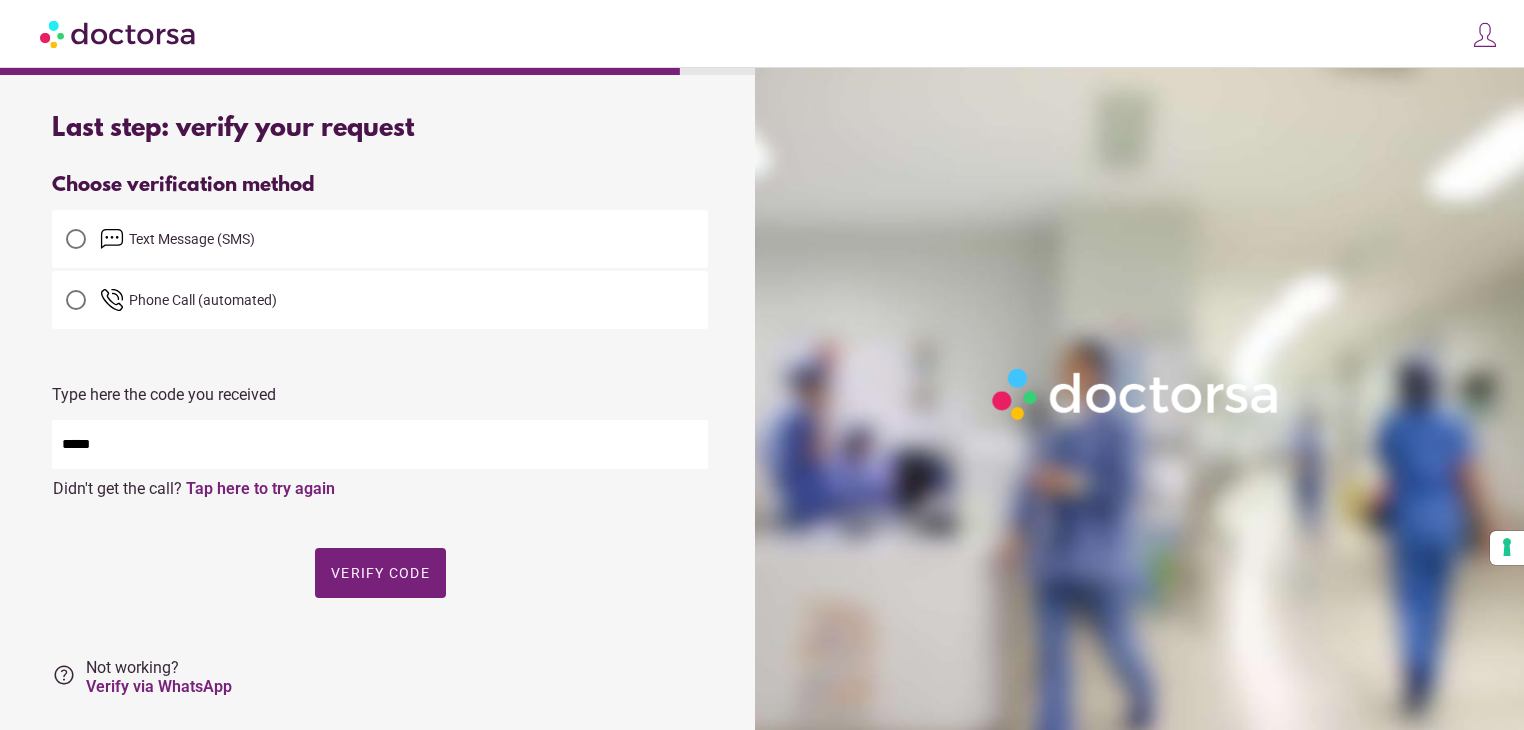 scroll, scrollTop: 60, scrollLeft: 0, axis: vertical 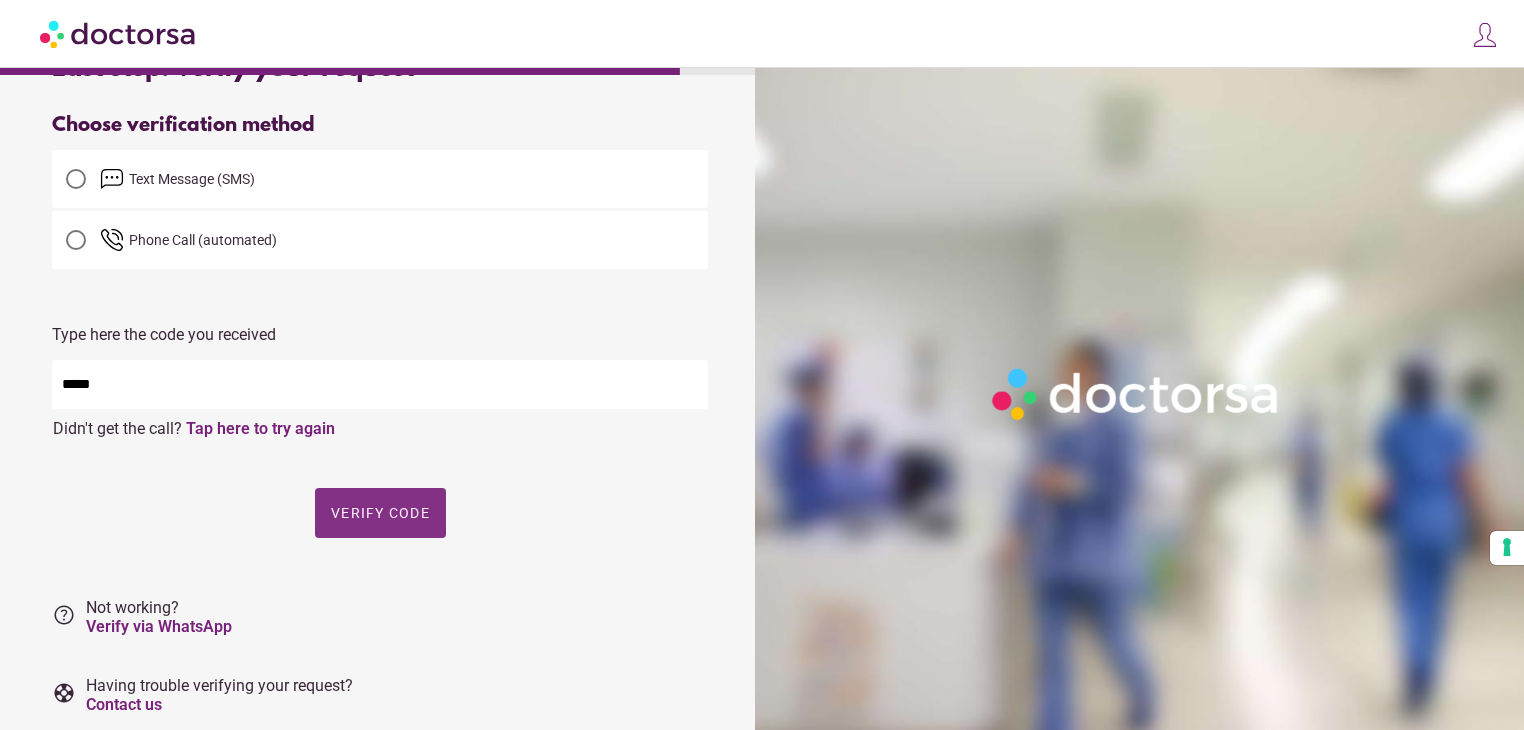 type on "*****" 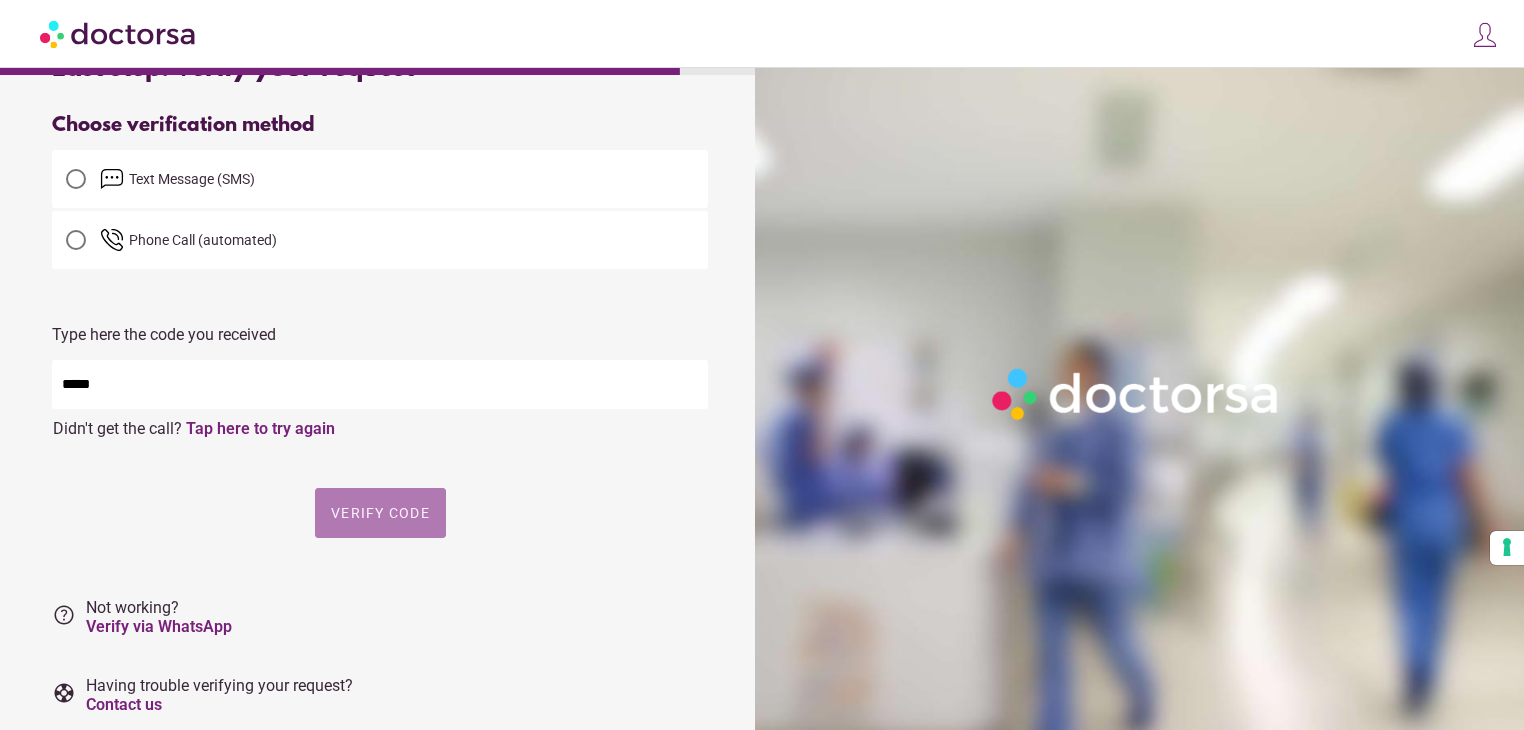 click on "Verify code" at bounding box center (380, 513) 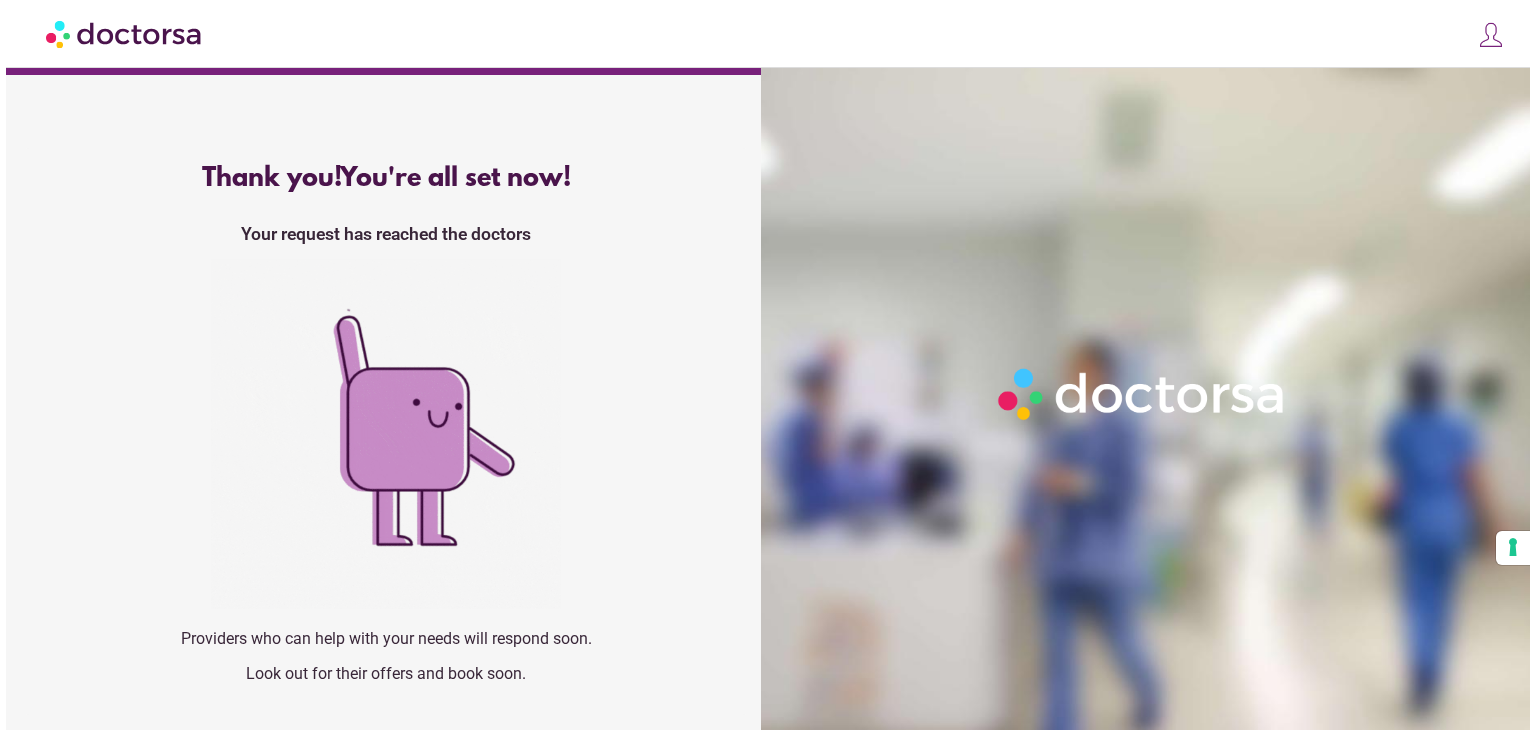 scroll, scrollTop: 0, scrollLeft: 0, axis: both 